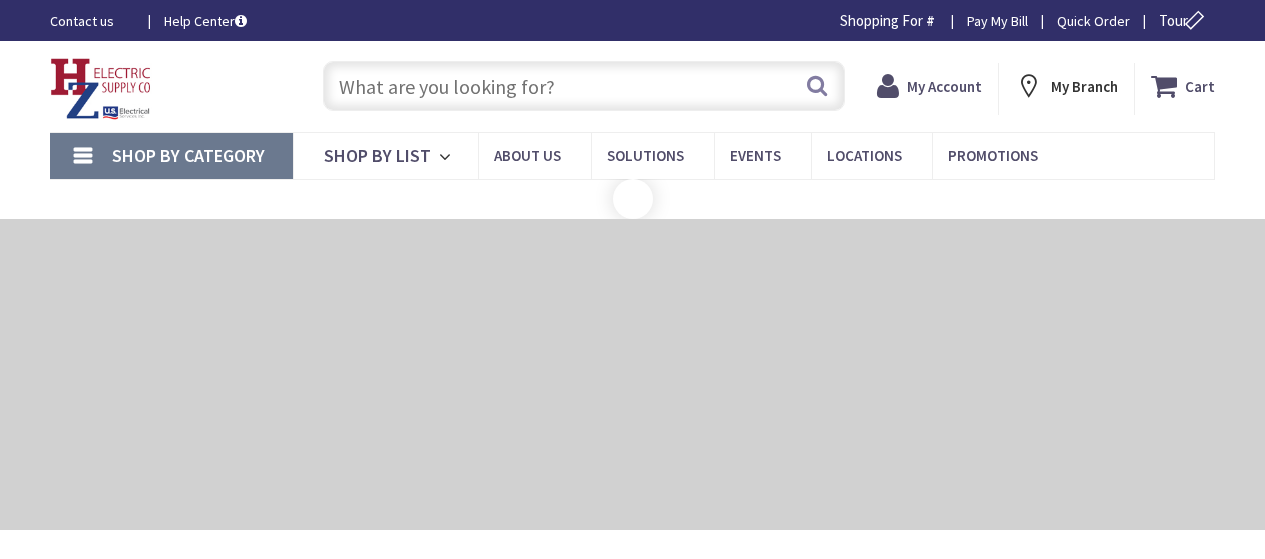 scroll, scrollTop: 0, scrollLeft: 0, axis: both 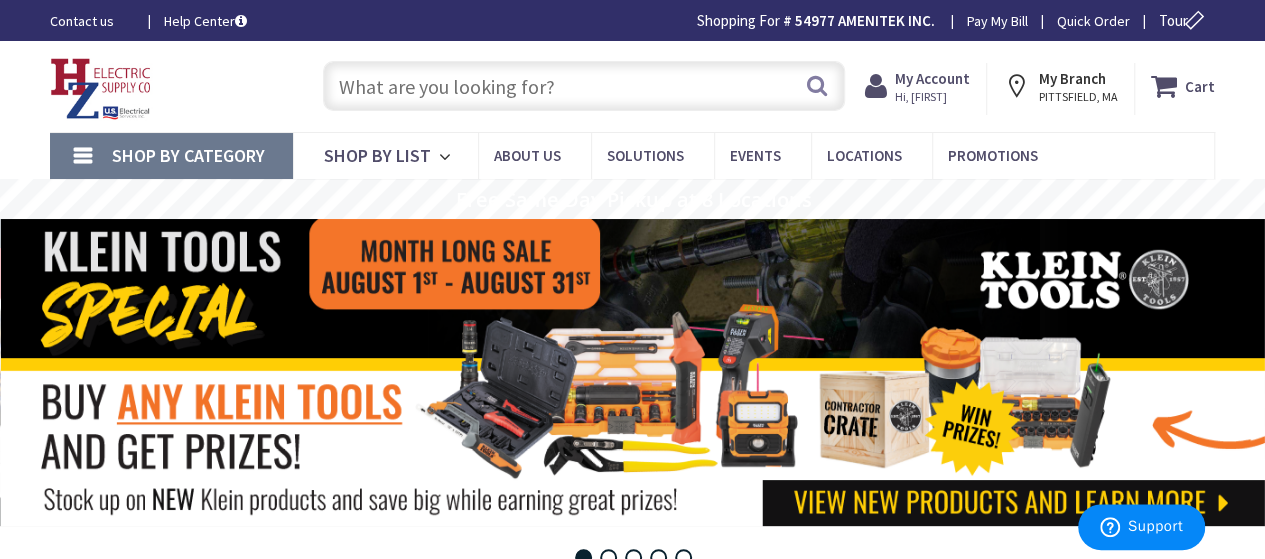 click on "My Account" at bounding box center (932, 78) 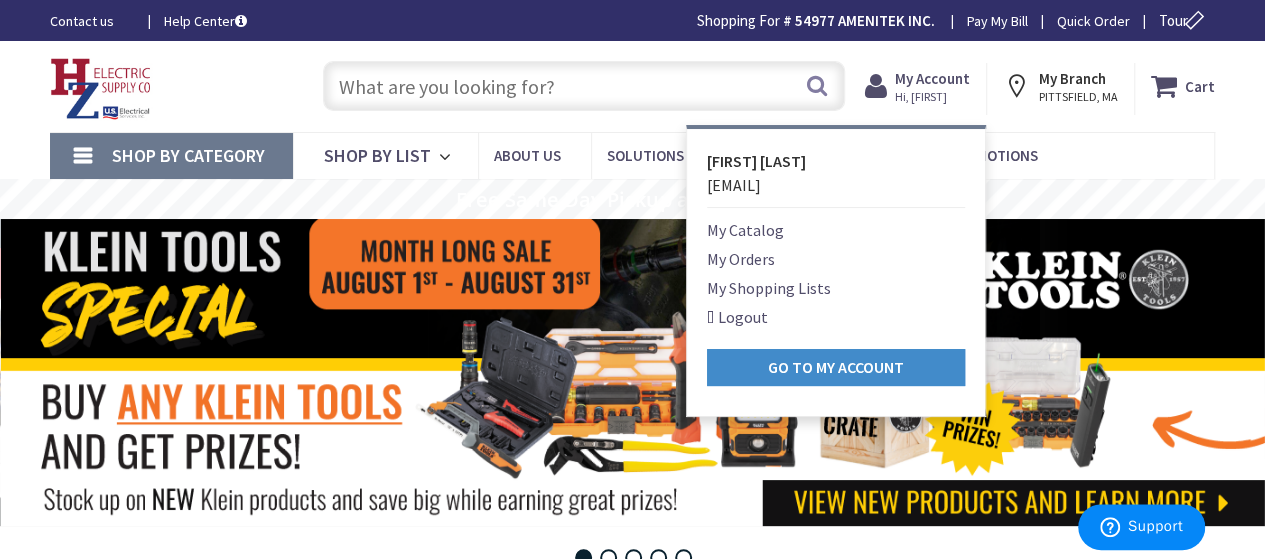 click on "My Orders" at bounding box center [741, 259] 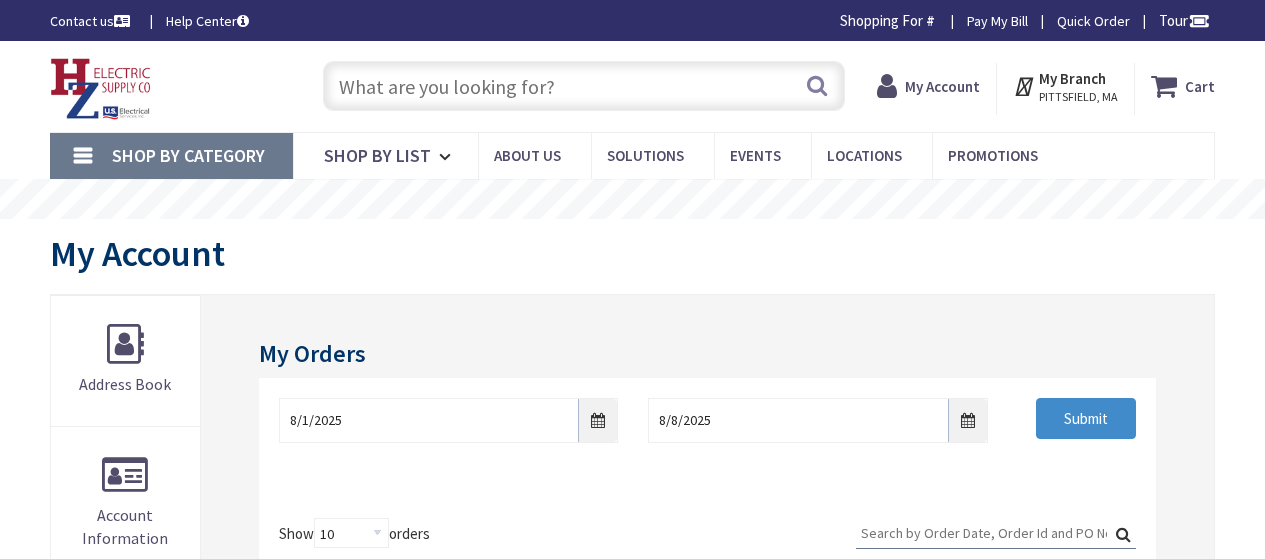 scroll, scrollTop: 0, scrollLeft: 0, axis: both 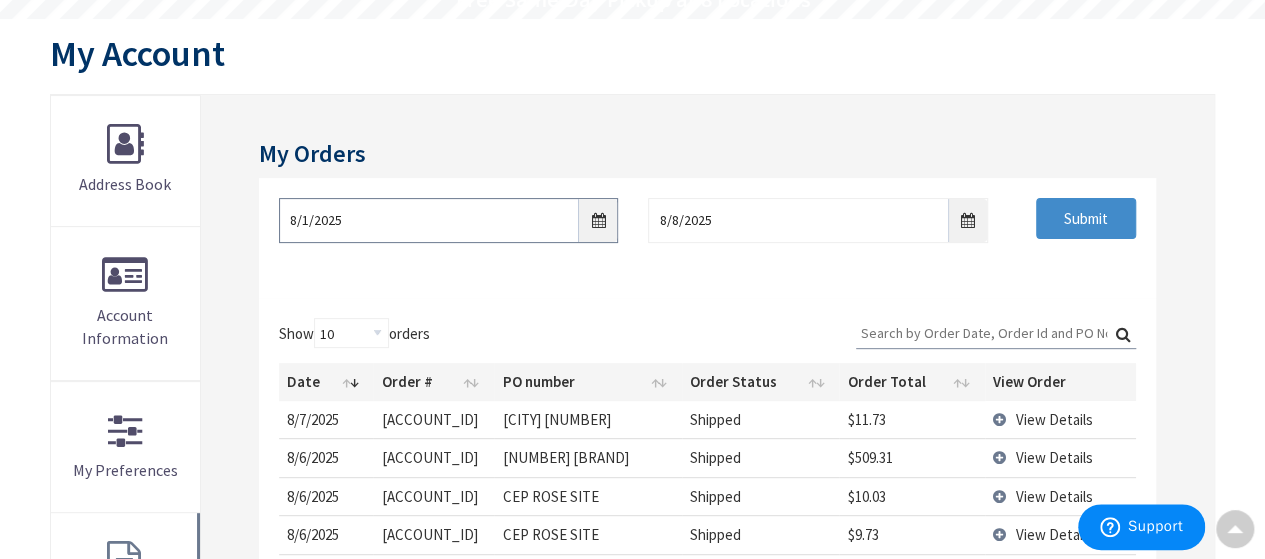 click on "8/1/2025" at bounding box center (449, 220) 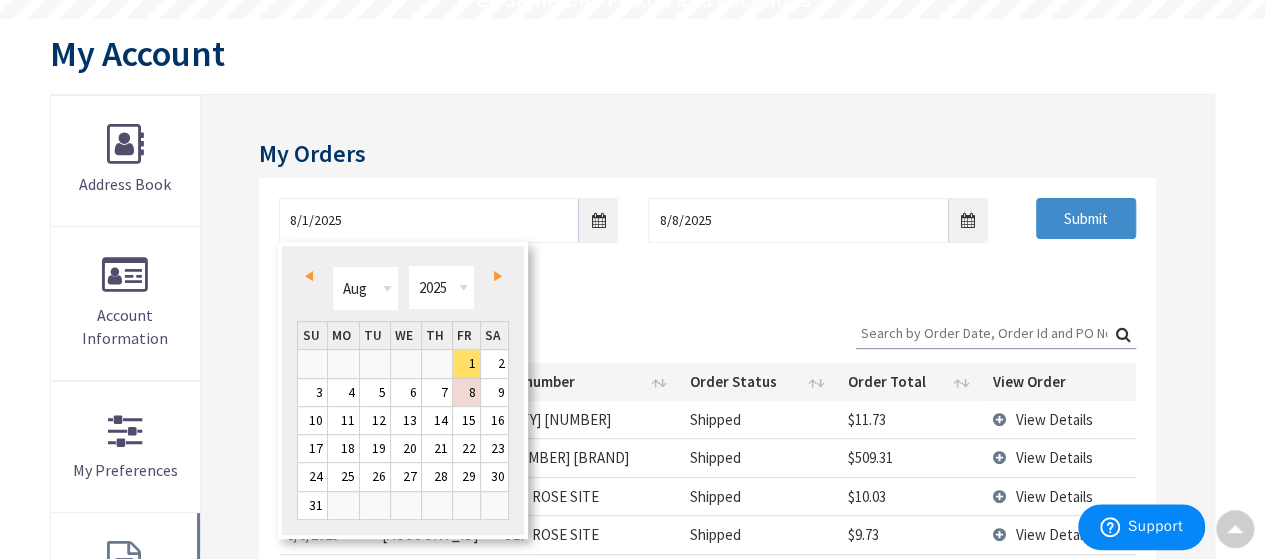 click on "Prev" at bounding box center [309, 276] 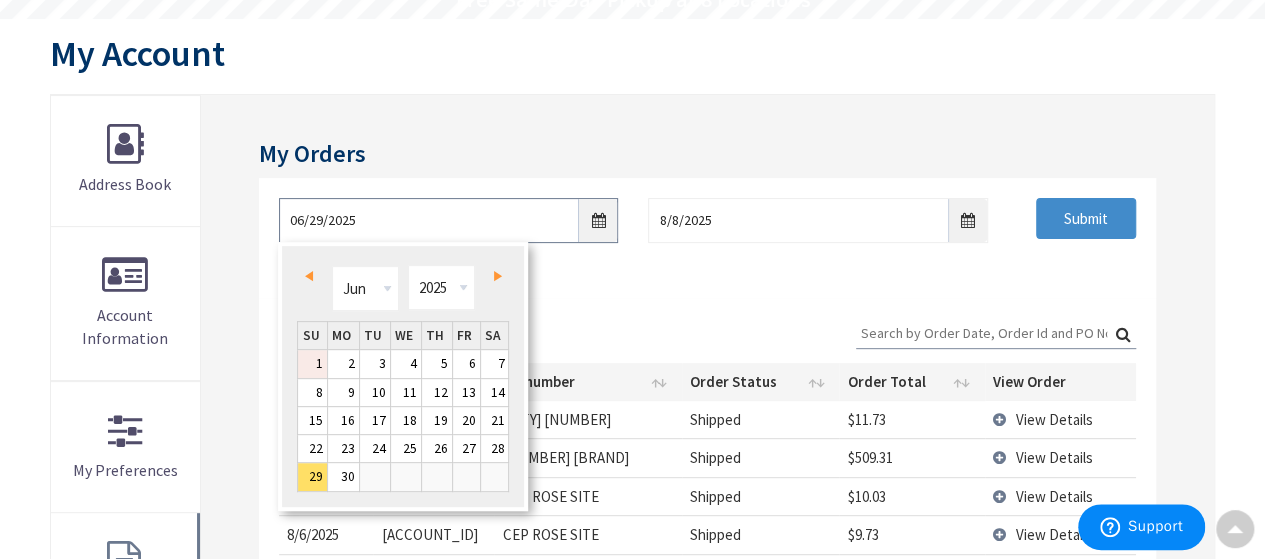 scroll, scrollTop: 202, scrollLeft: 0, axis: vertical 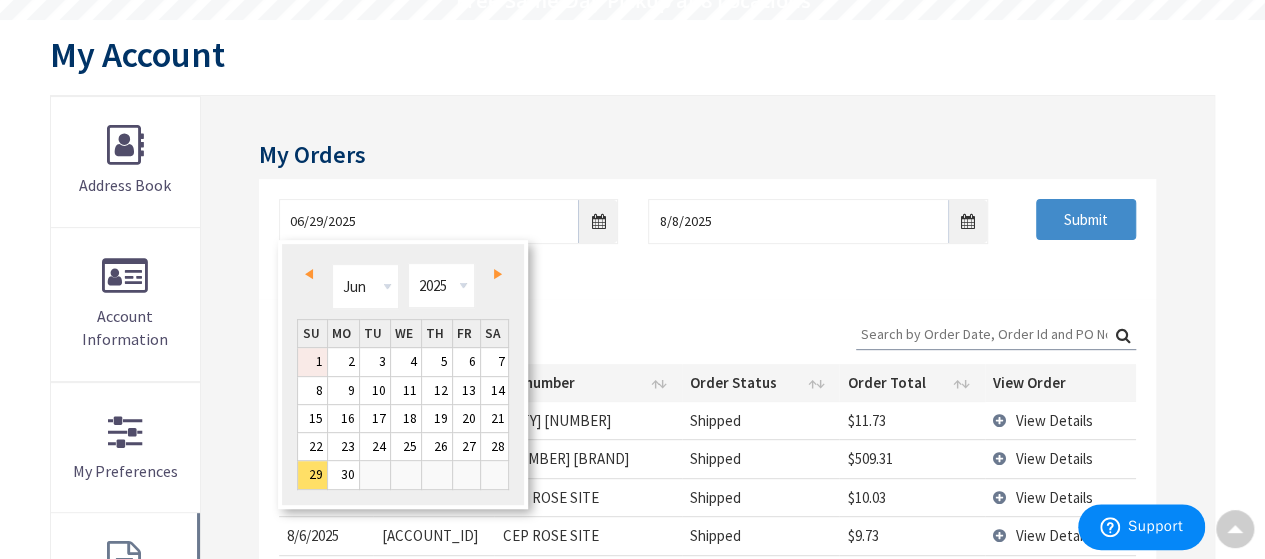click on "1" at bounding box center [312, 361] 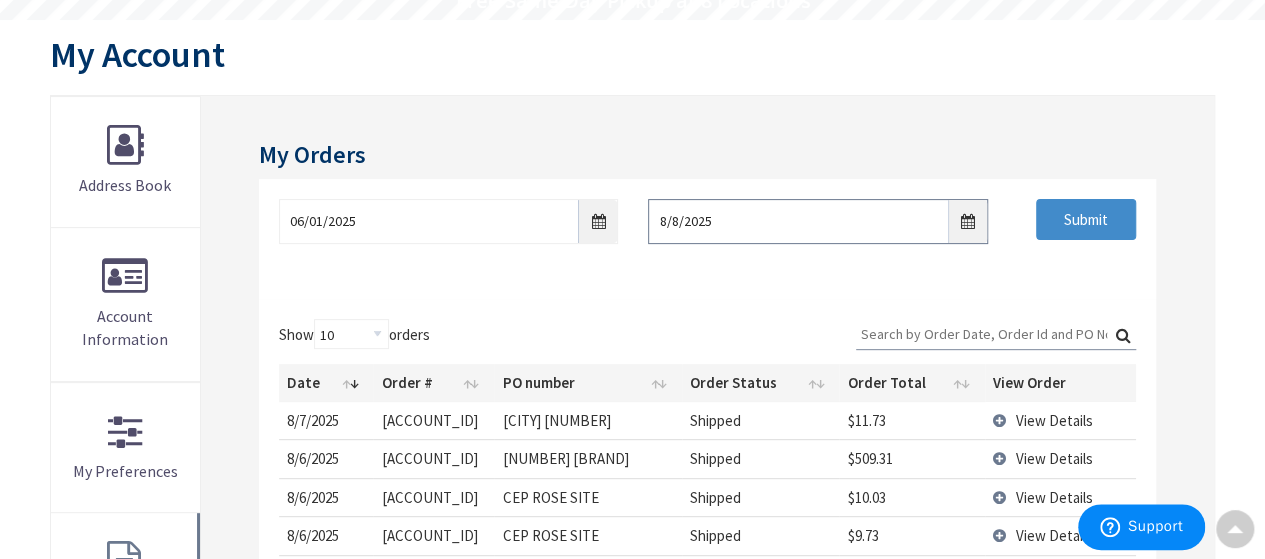 click on "8/8/2025" at bounding box center (818, 221) 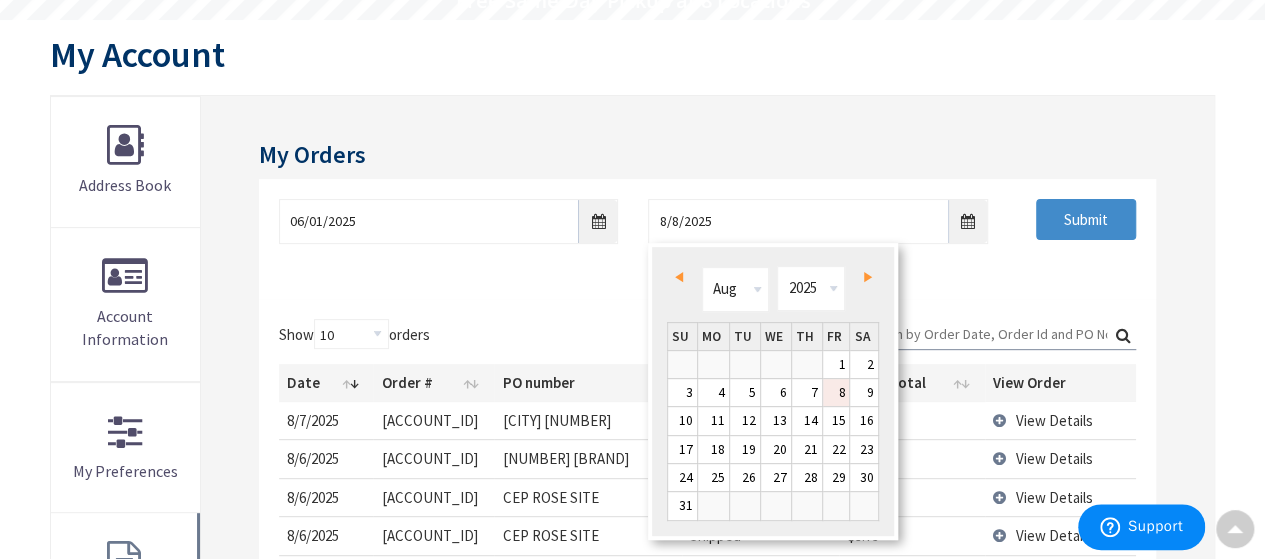 click on "Prev" at bounding box center (682, 277) 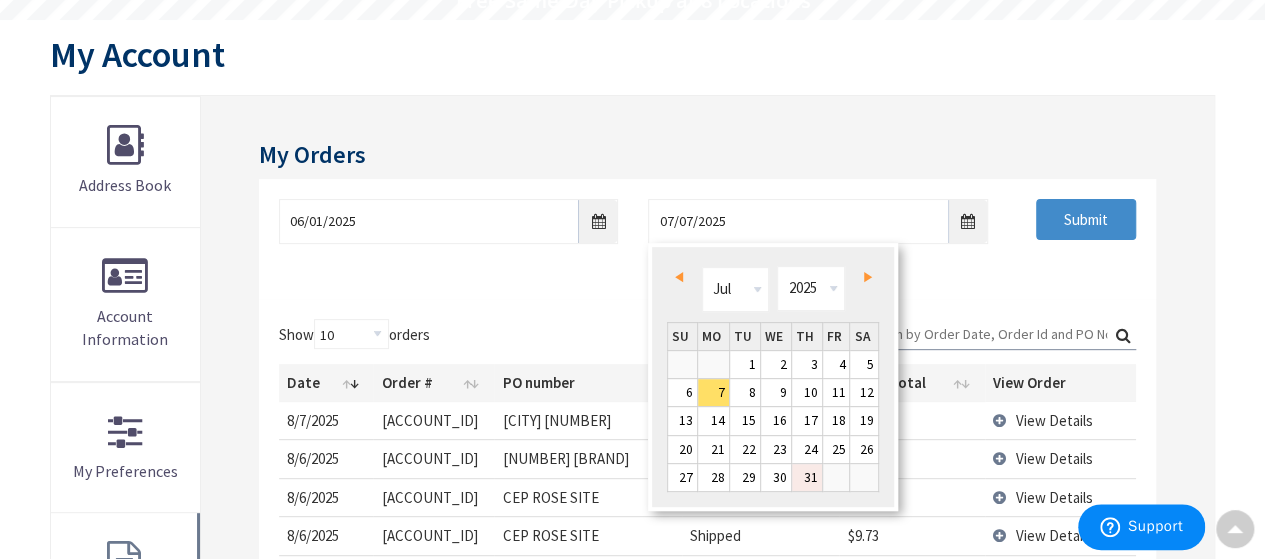 click on "31" at bounding box center (807, 477) 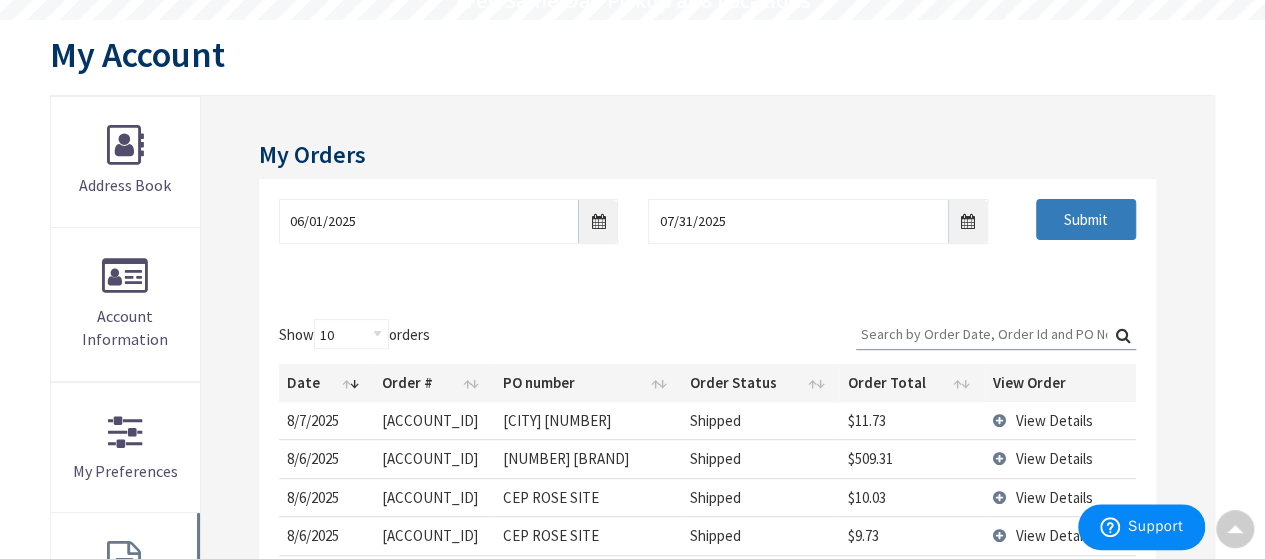click on "Submit" at bounding box center (1086, 220) 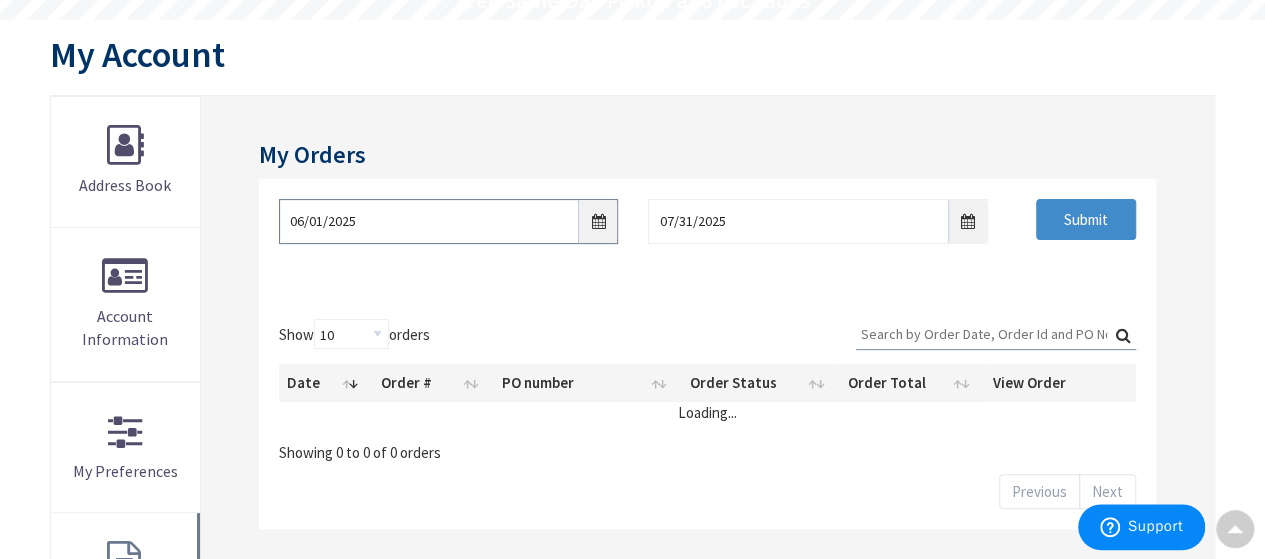 click on "06/01/2025" at bounding box center [449, 221] 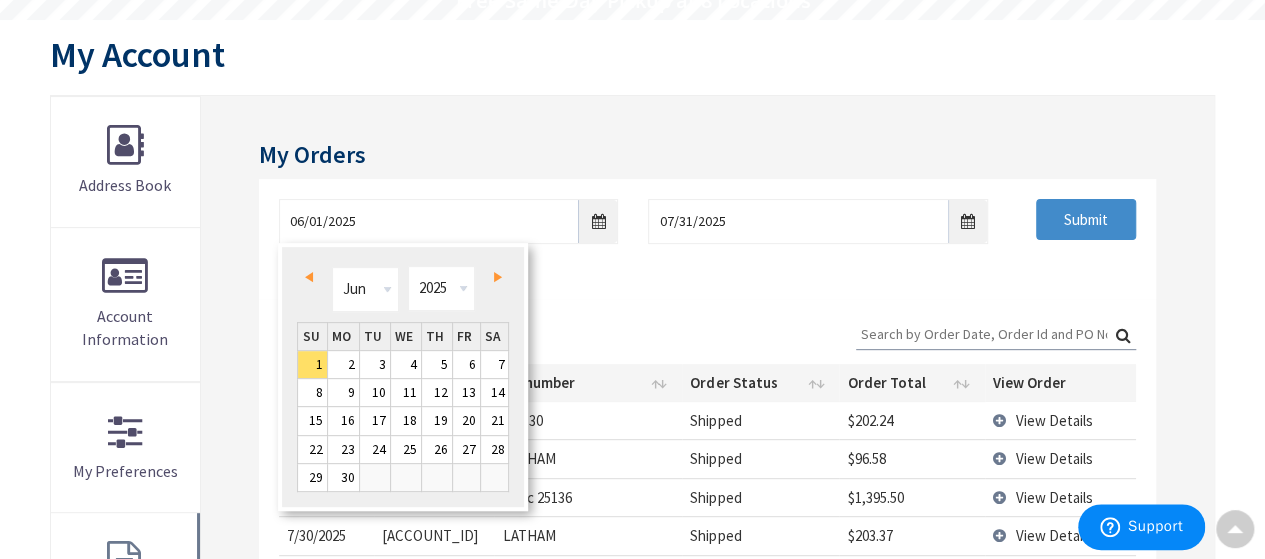 click on "Next" at bounding box center [498, 277] 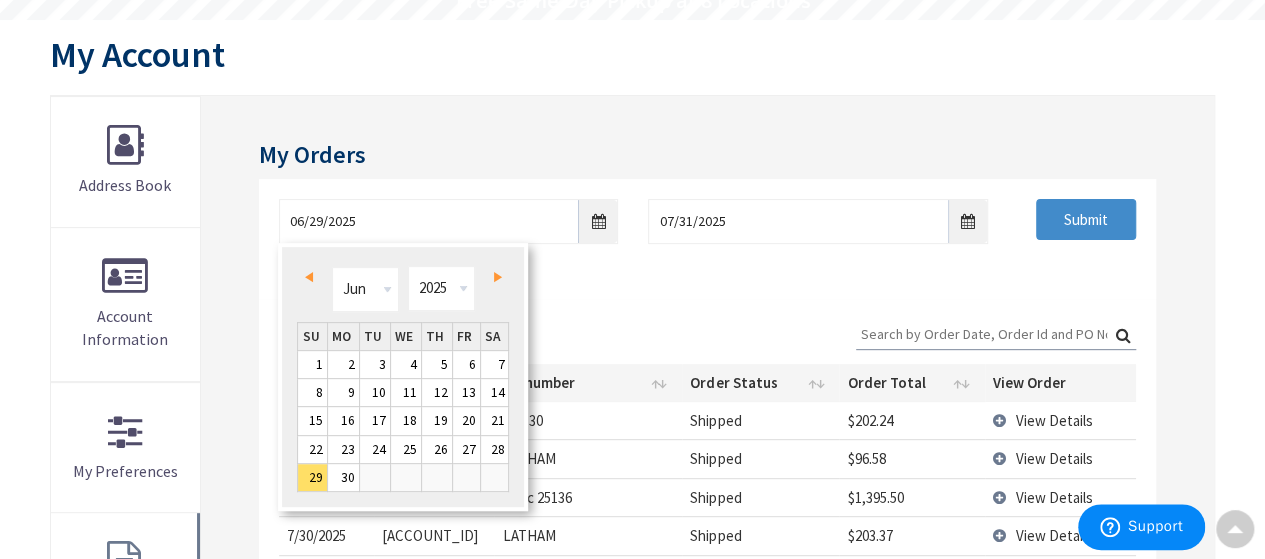 click on "Next" at bounding box center [498, 277] 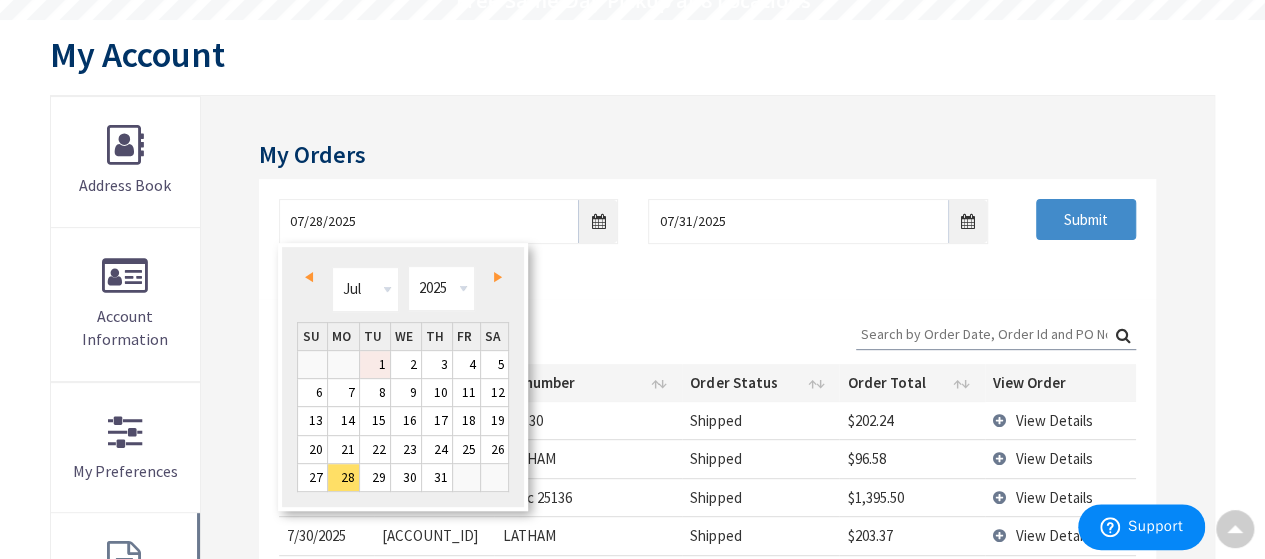 click on "1" at bounding box center [375, 364] 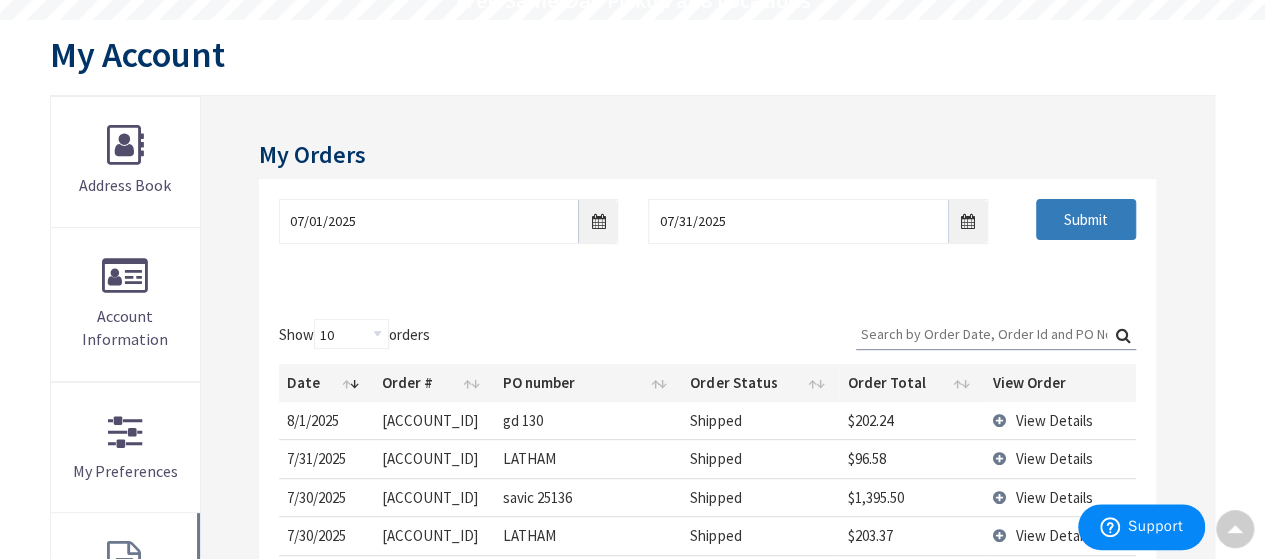 click on "Submit" at bounding box center (1086, 220) 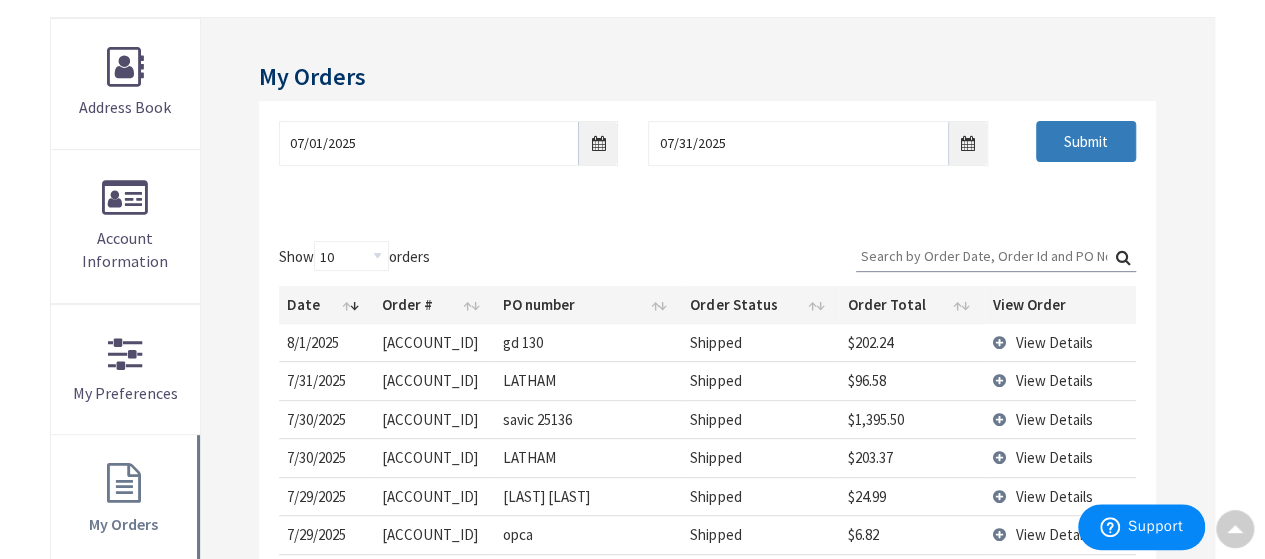 scroll, scrollTop: 282, scrollLeft: 0, axis: vertical 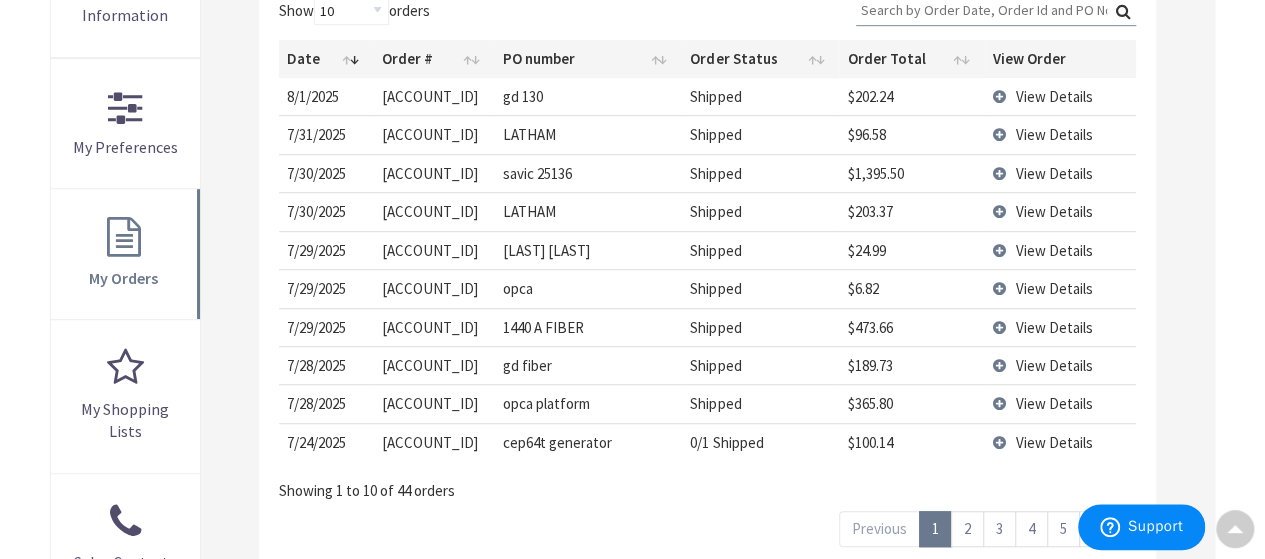 click on "2" at bounding box center [967, 528] 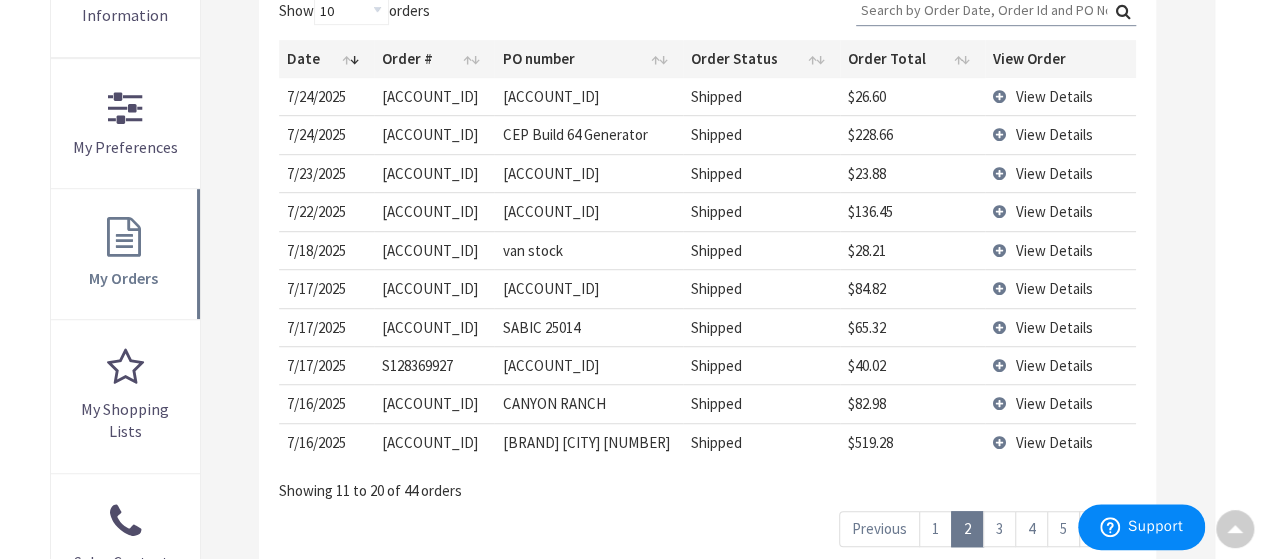 click on "3" at bounding box center [999, 528] 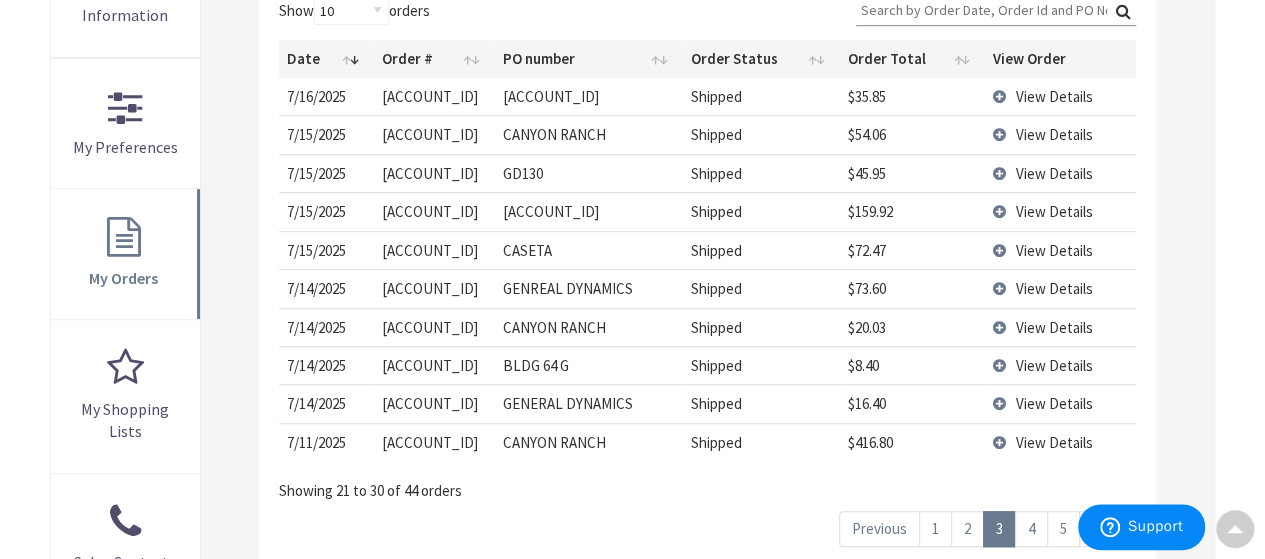 click on "4" at bounding box center [1031, 528] 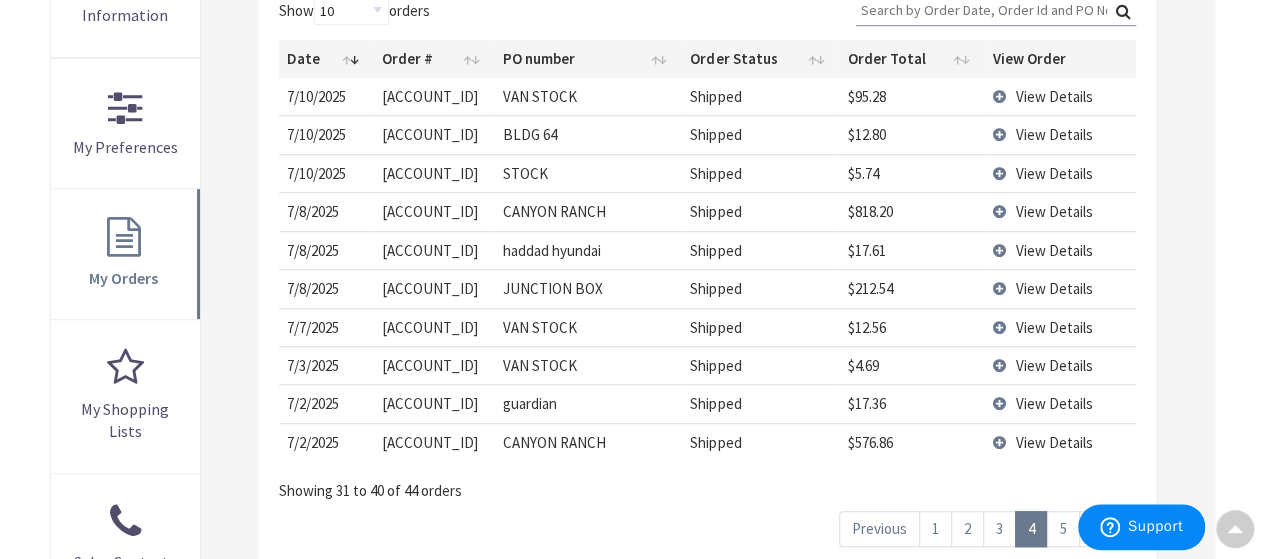 click on "5" at bounding box center (1063, 528) 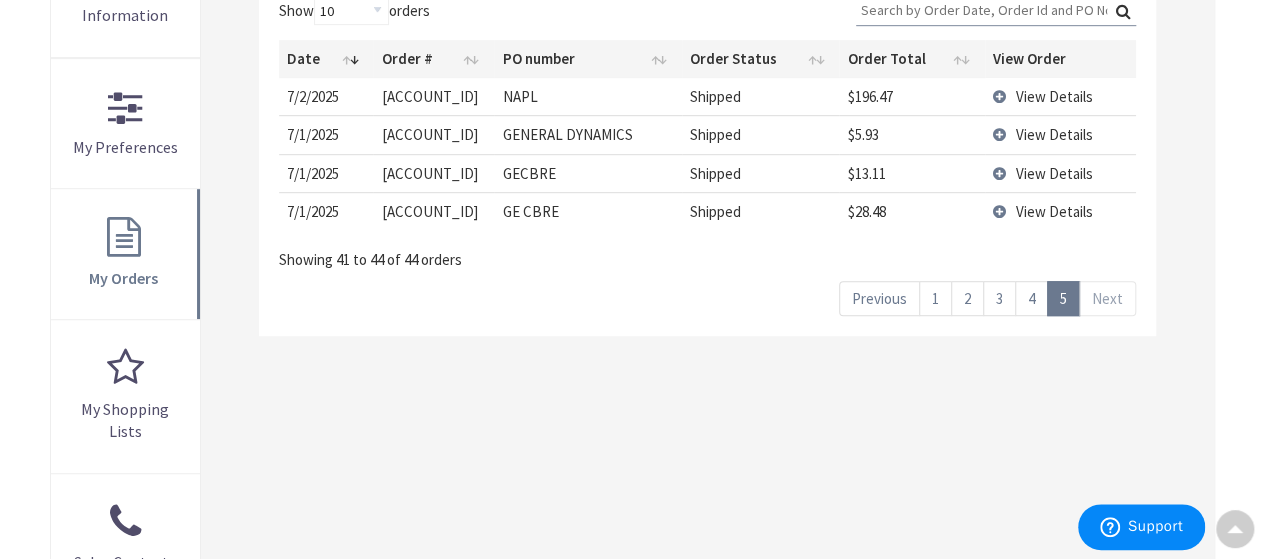 click on "4" at bounding box center [1031, 298] 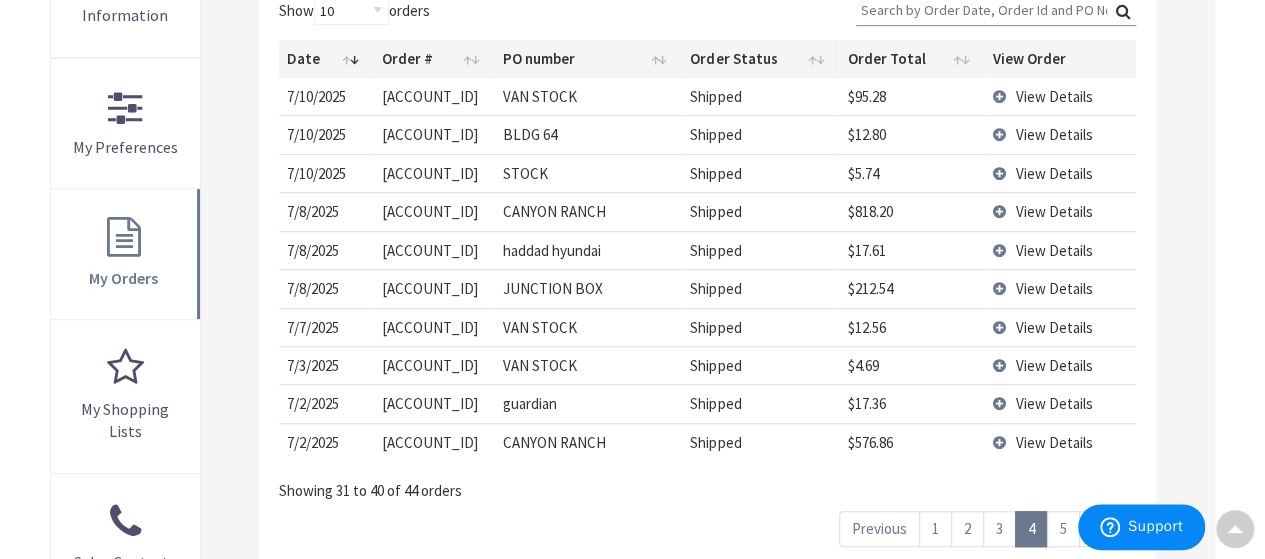 click on "5" at bounding box center [1063, 528] 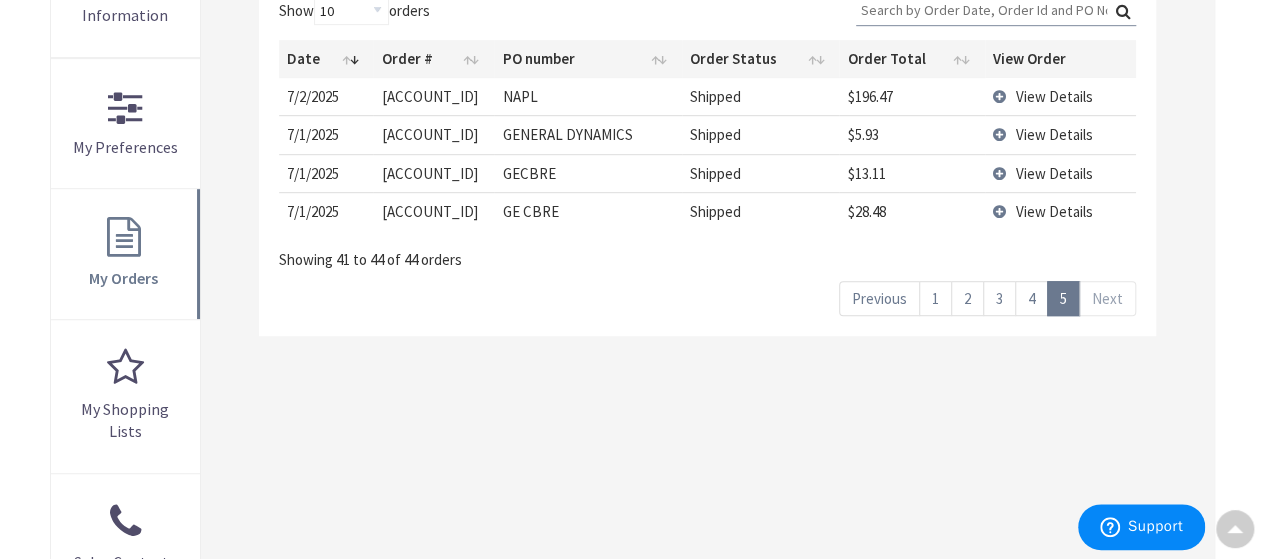click on "View Details" at bounding box center [1060, 211] 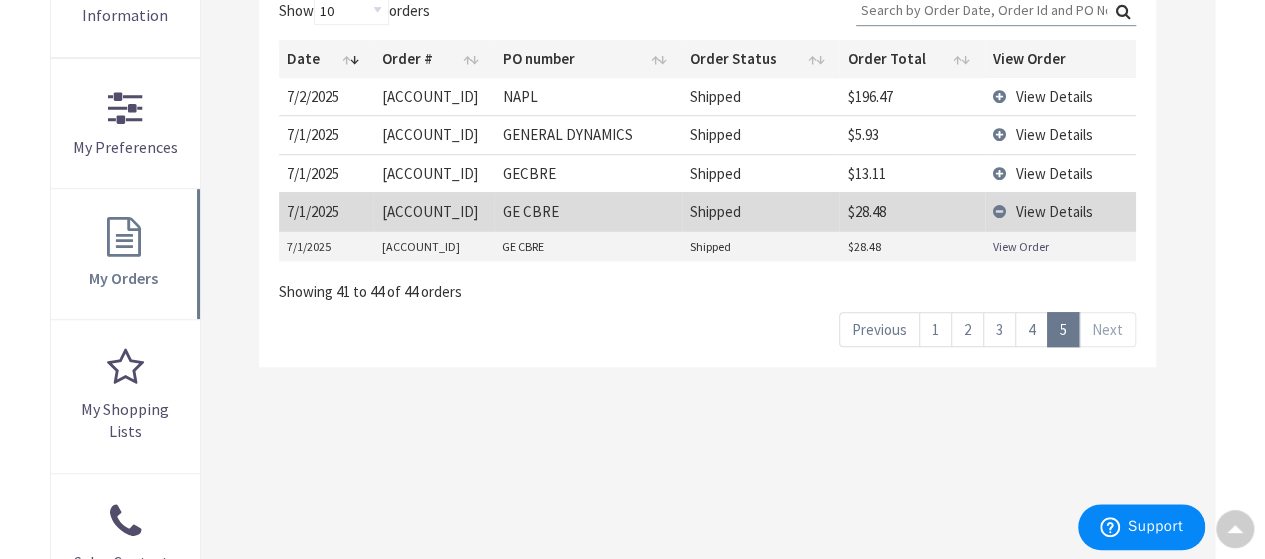 click on "View Order" at bounding box center (1021, 246) 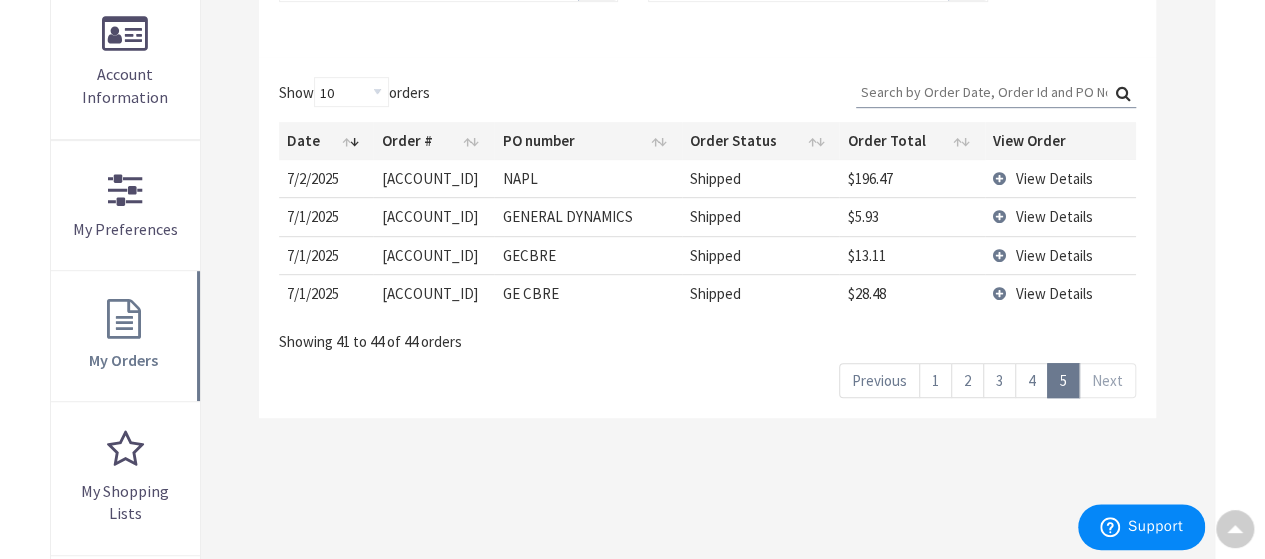 scroll, scrollTop: 426, scrollLeft: 0, axis: vertical 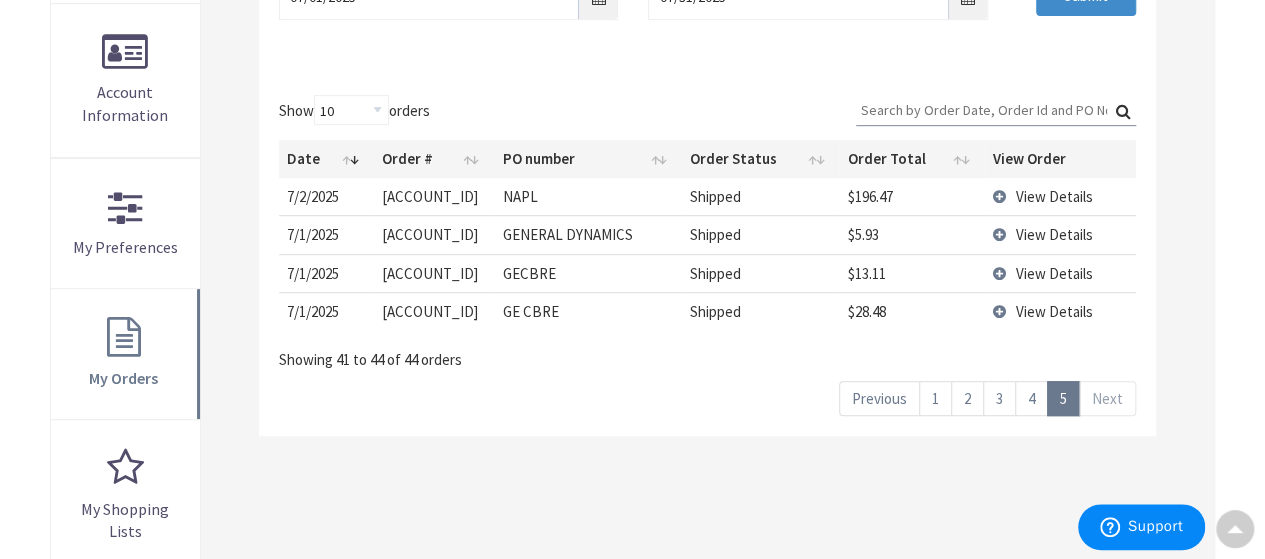 click on "4" at bounding box center (1031, 398) 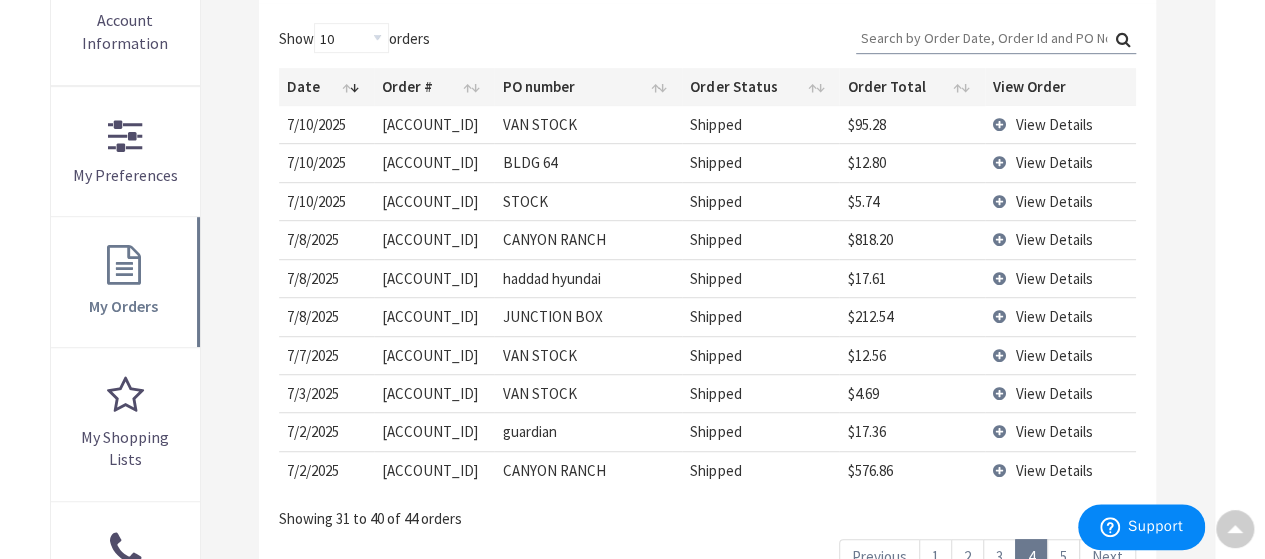 scroll, scrollTop: 526, scrollLeft: 0, axis: vertical 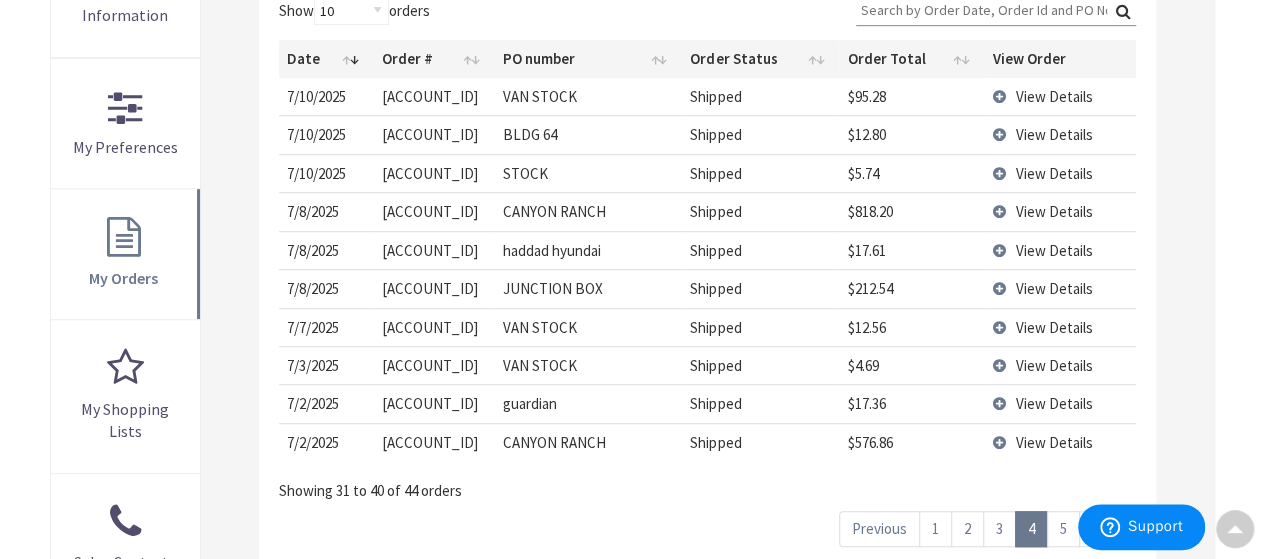 click on "3" at bounding box center (999, 528) 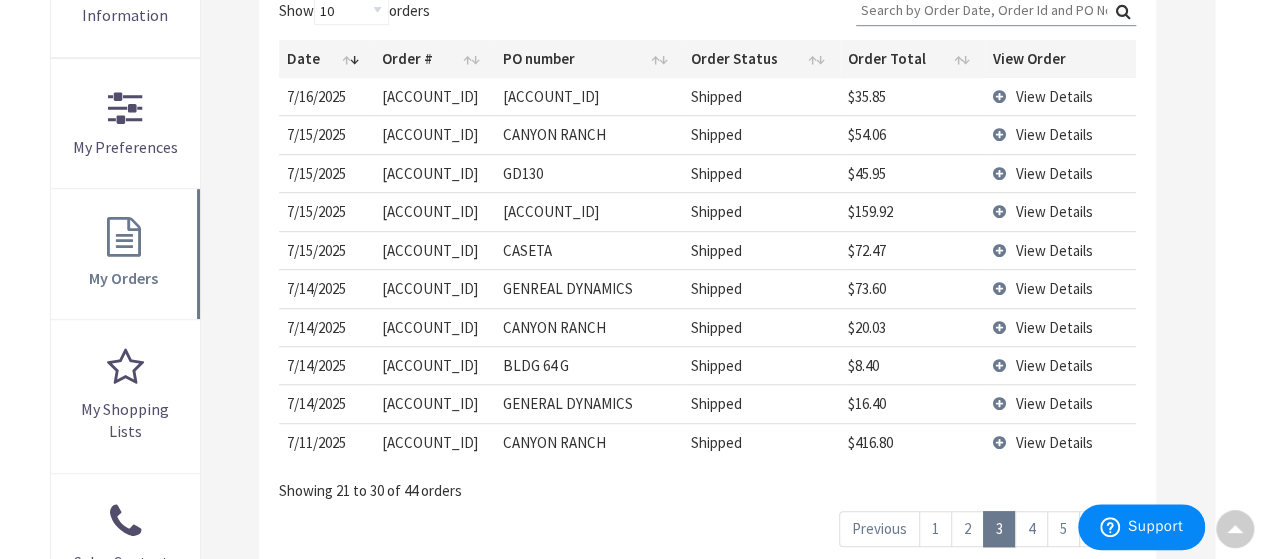 click on "2" at bounding box center [967, 528] 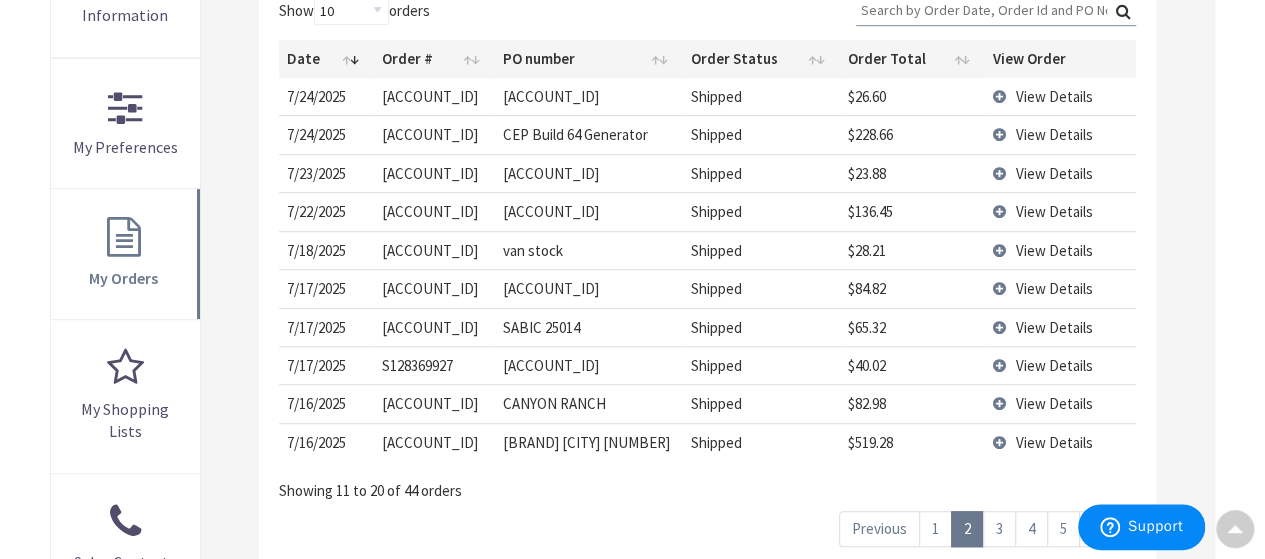 click on "View Details" at bounding box center [1060, 211] 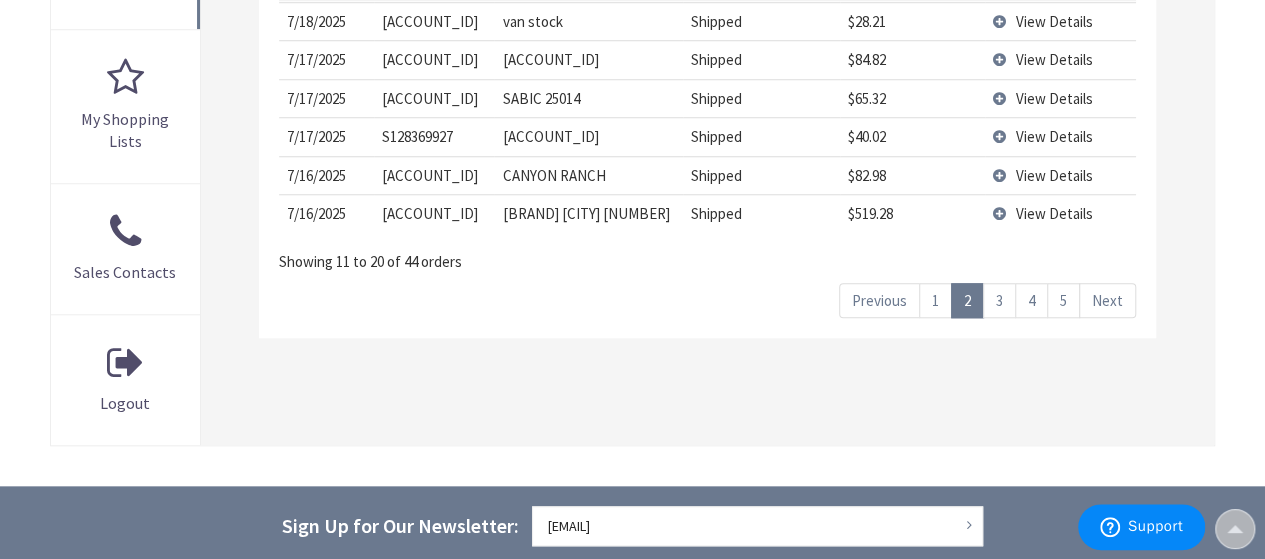 scroll, scrollTop: 826, scrollLeft: 0, axis: vertical 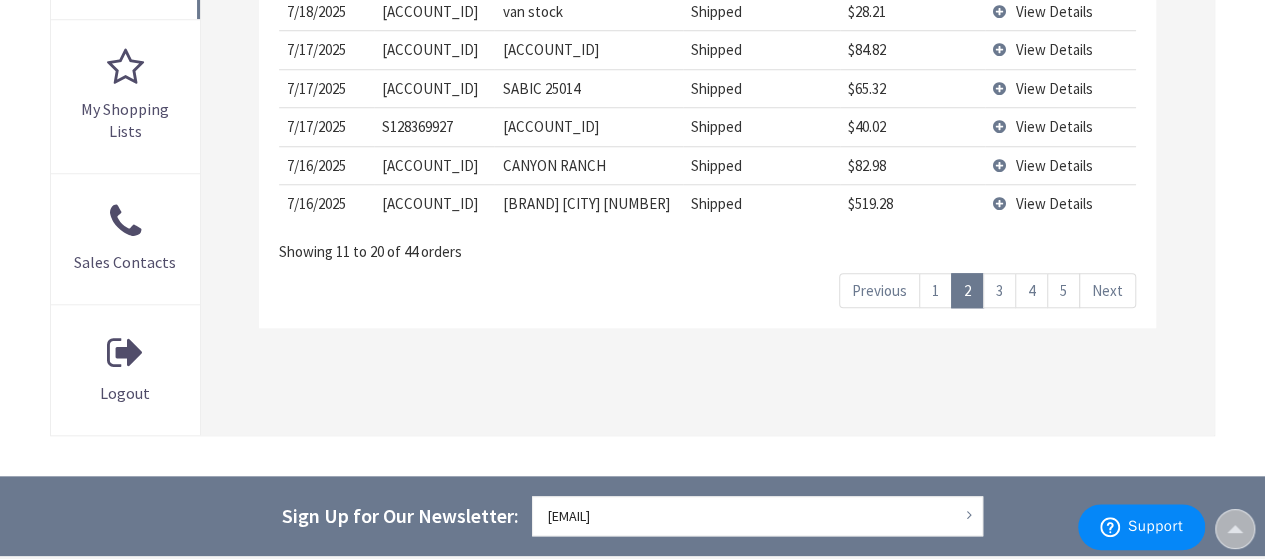 click on "1" at bounding box center (935, 290) 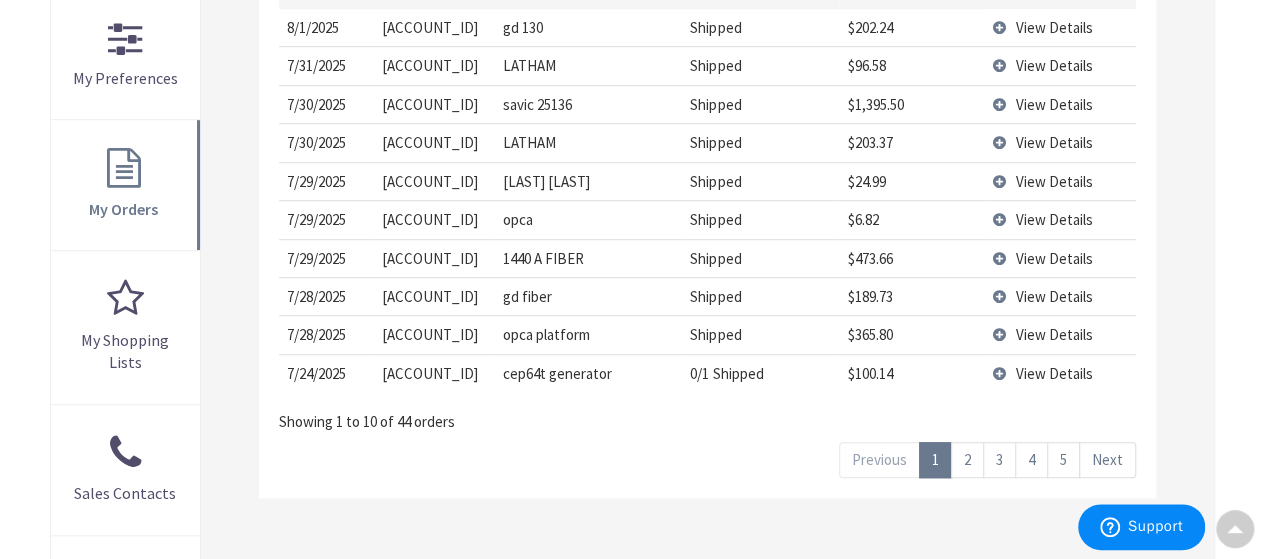 scroll, scrollTop: 626, scrollLeft: 0, axis: vertical 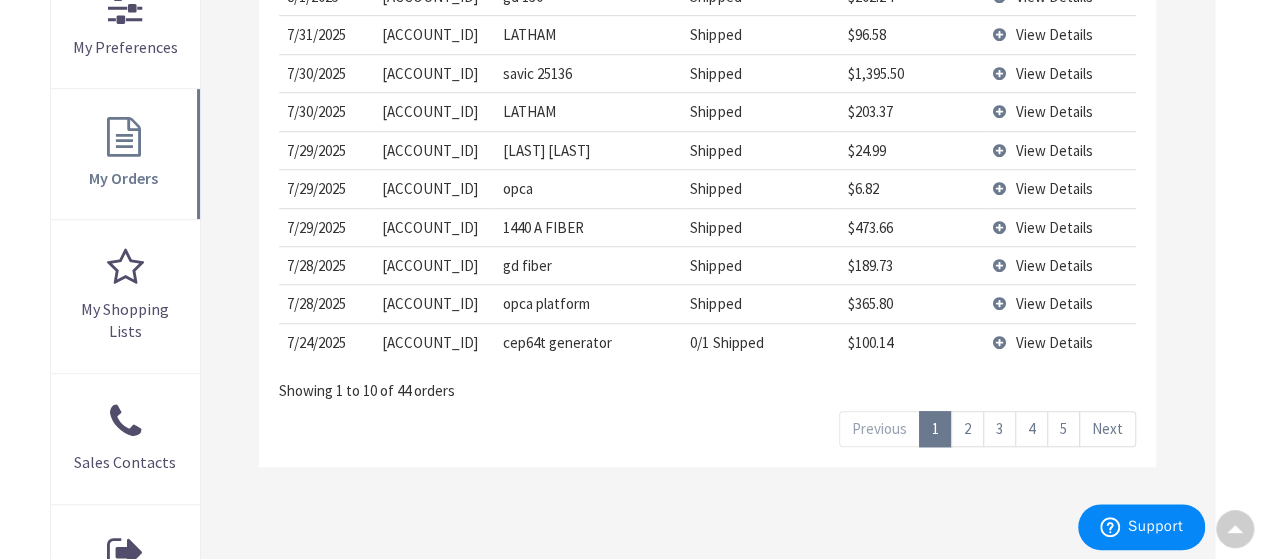 click on "2" at bounding box center (967, 428) 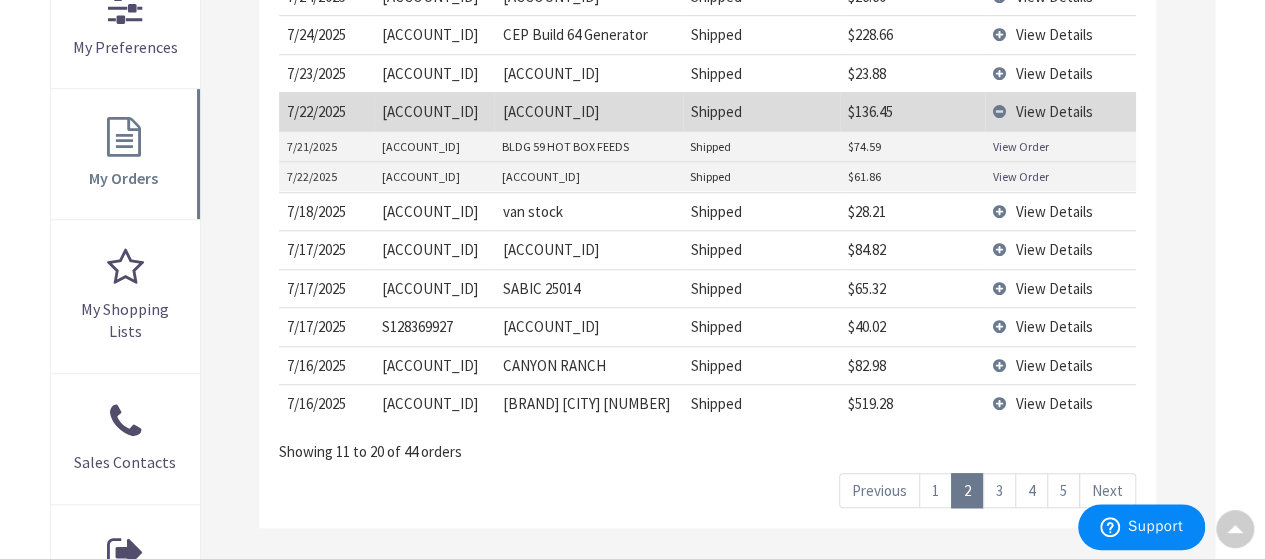 click on "1" at bounding box center [935, 490] 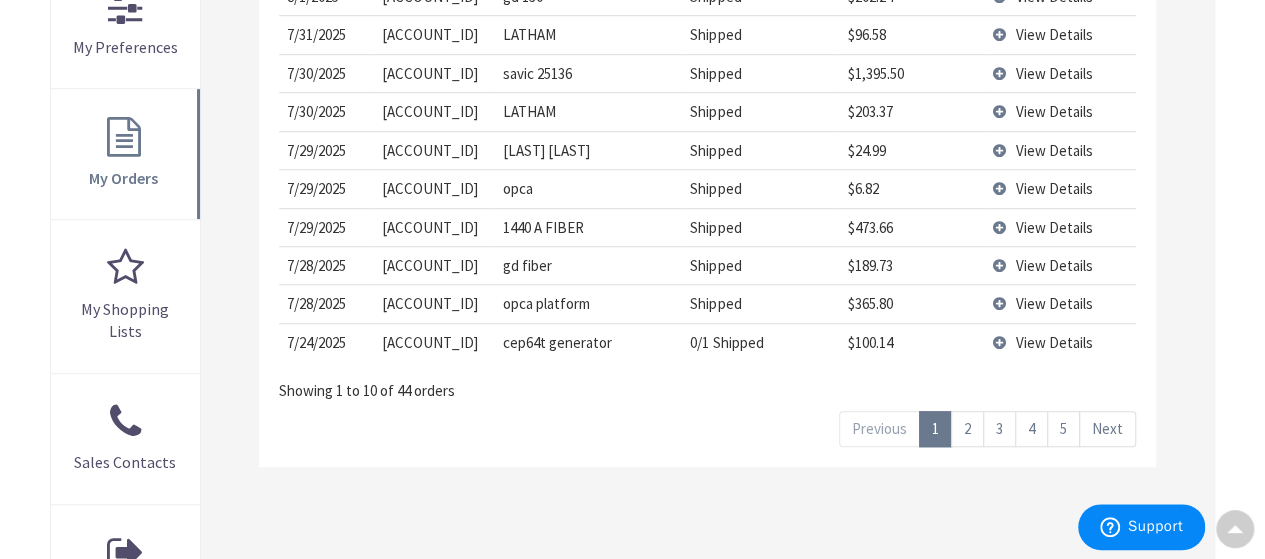 scroll, scrollTop: 526, scrollLeft: 0, axis: vertical 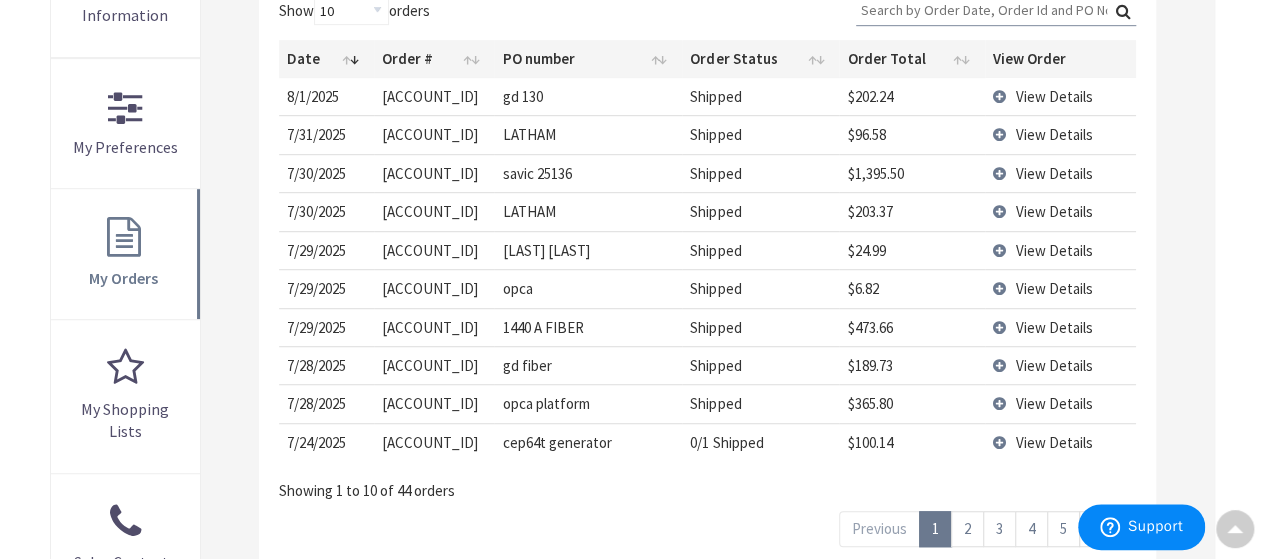 click on "View Details" at bounding box center [1060, 288] 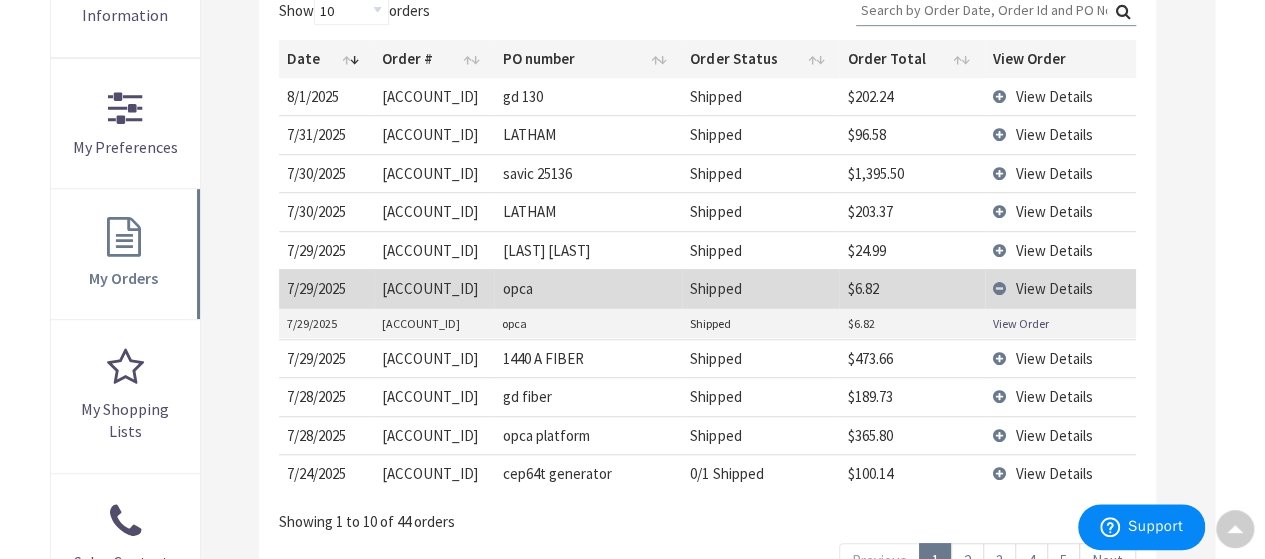 click on "View Order" at bounding box center (1021, 323) 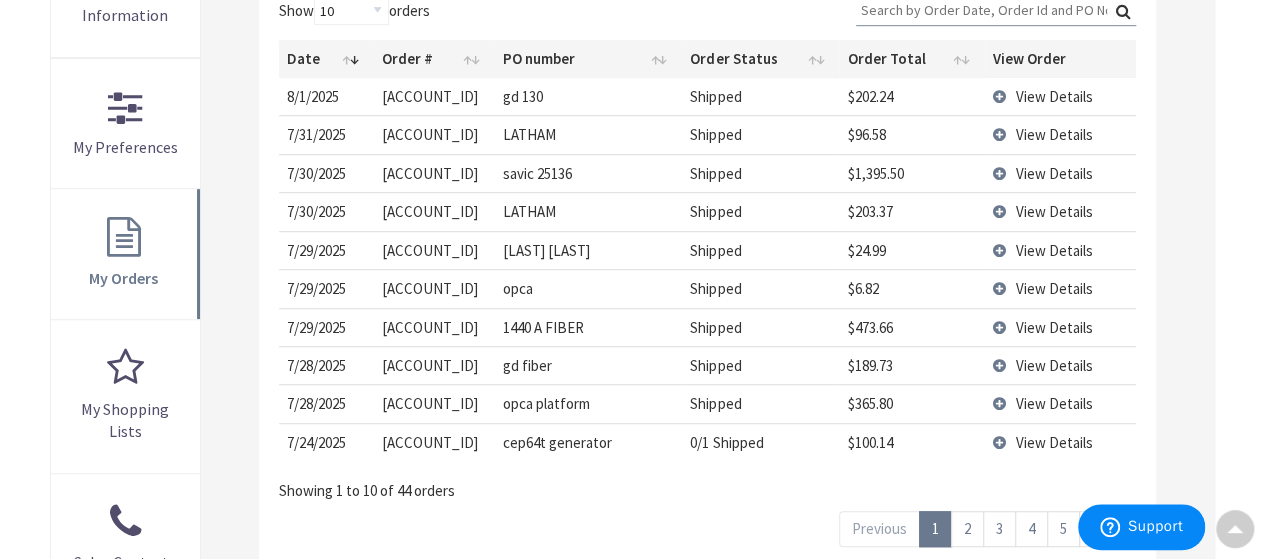click on "View Details" at bounding box center [1060, 403] 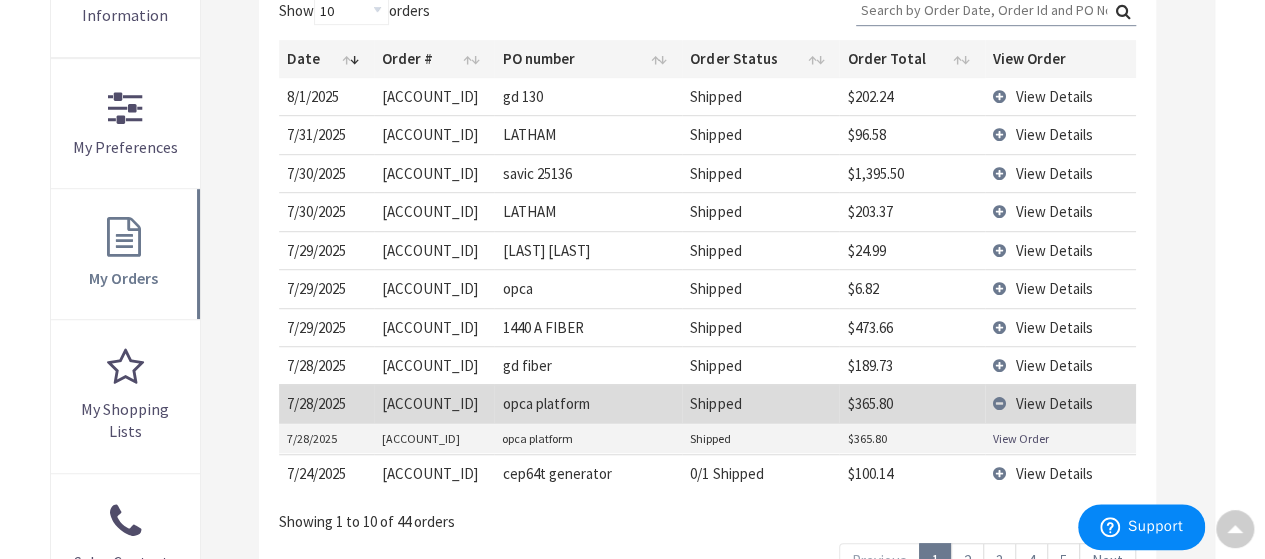 click on "View Order" at bounding box center [1021, 438] 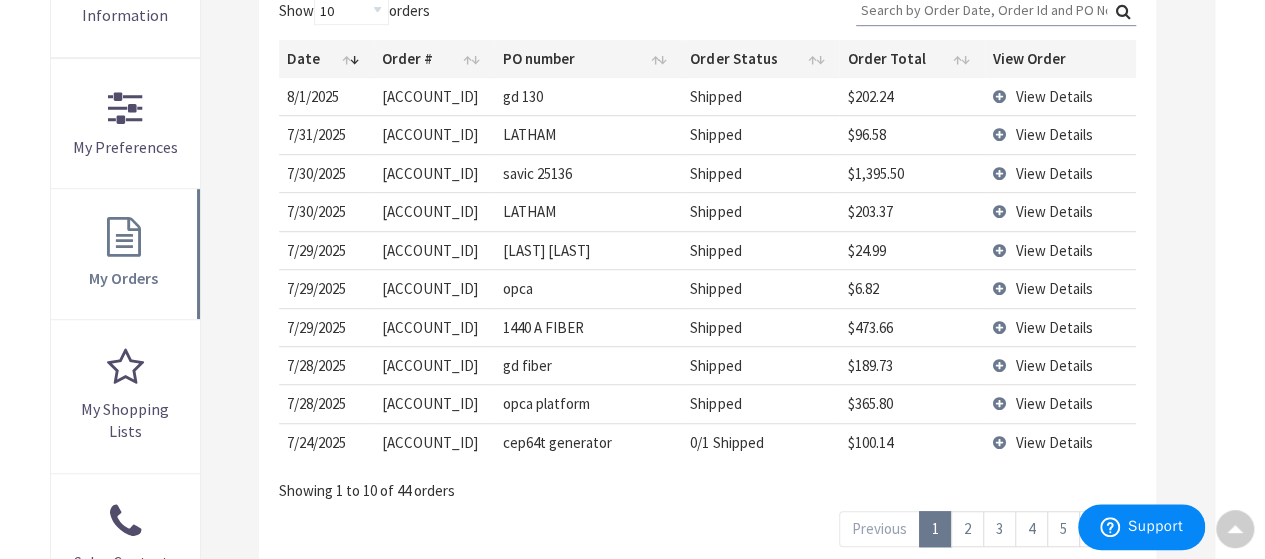 click on "View Details" at bounding box center [1060, 442] 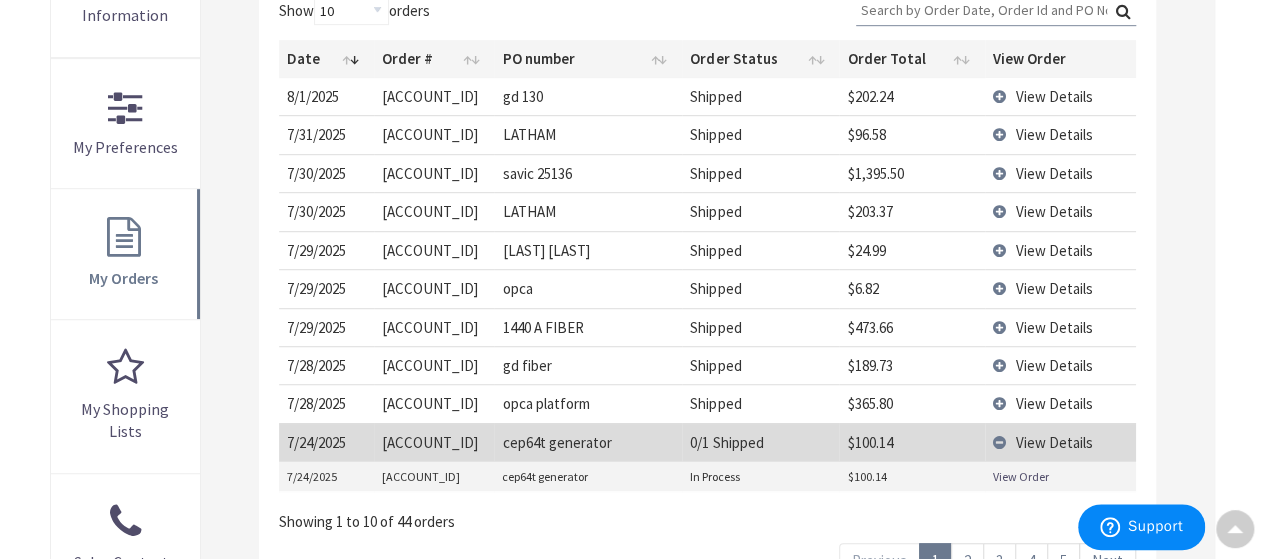 click on "View Order" at bounding box center [1021, 476] 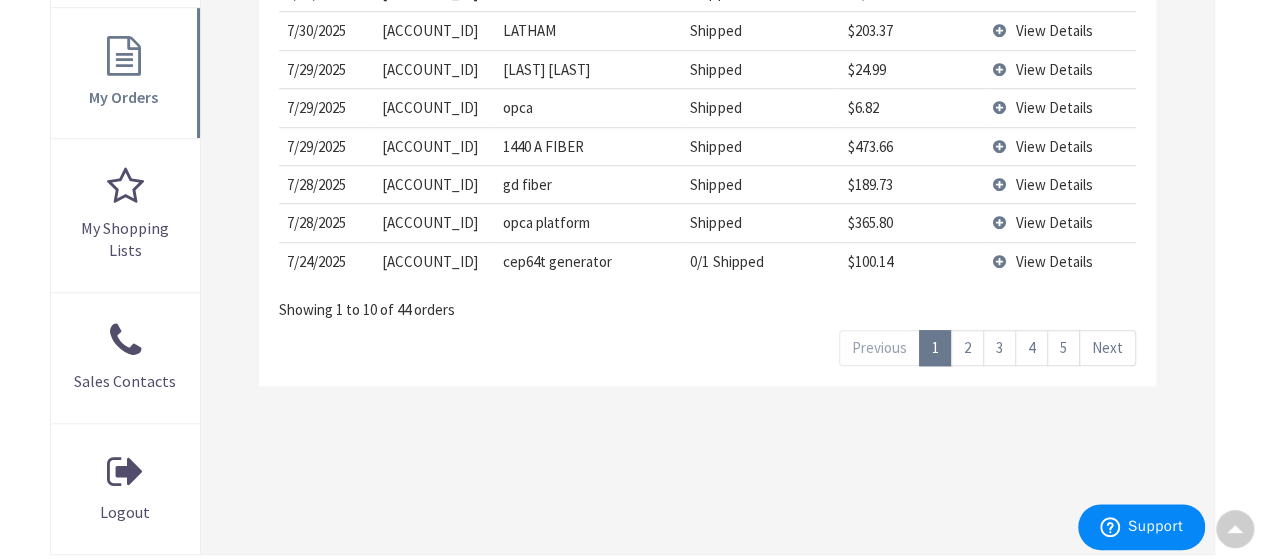 scroll, scrollTop: 726, scrollLeft: 0, axis: vertical 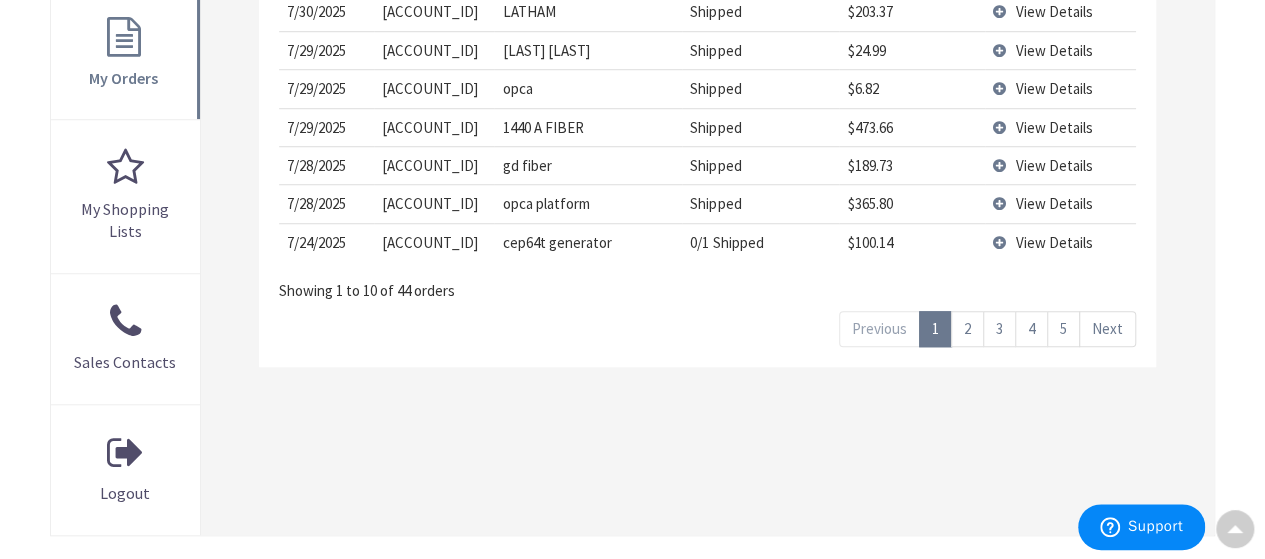 click on "2" at bounding box center [967, 328] 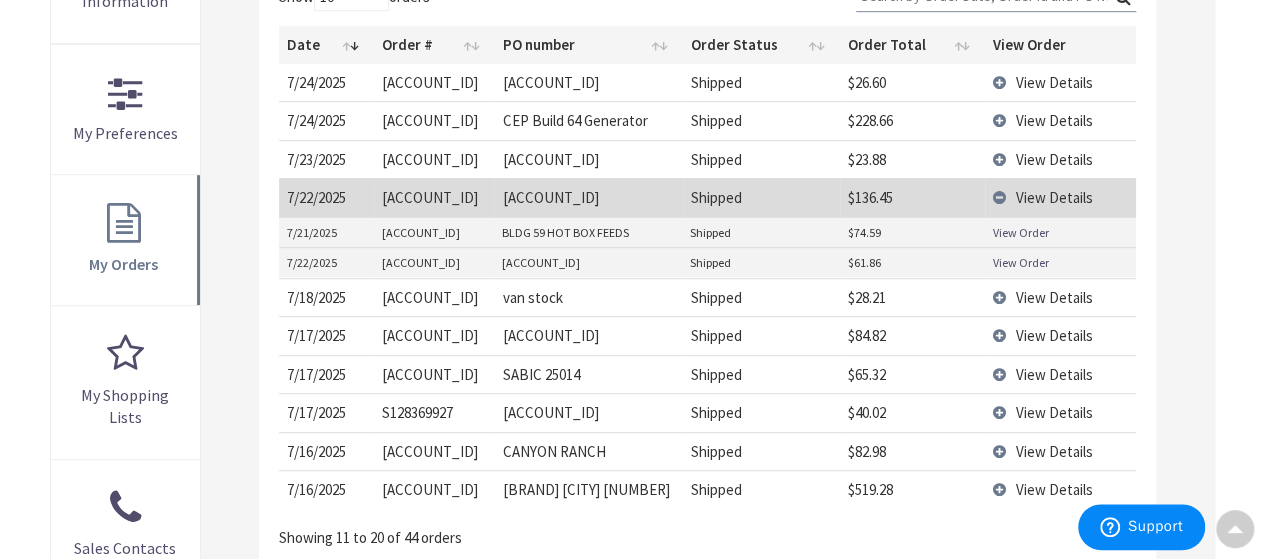 scroll, scrollTop: 526, scrollLeft: 0, axis: vertical 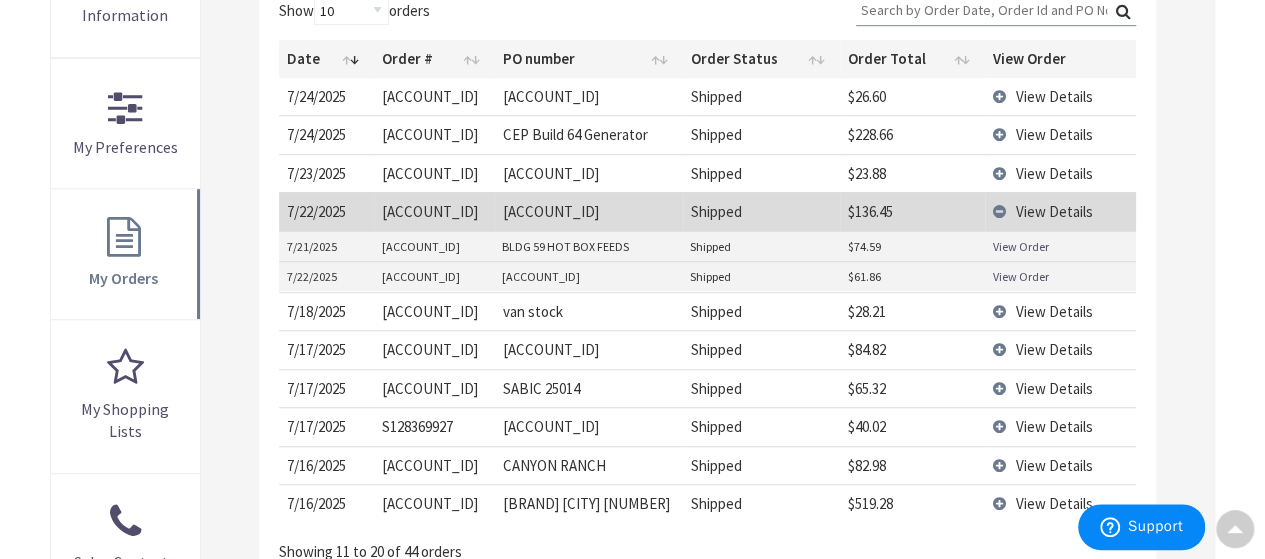 click on "View Details" at bounding box center [1060, 211] 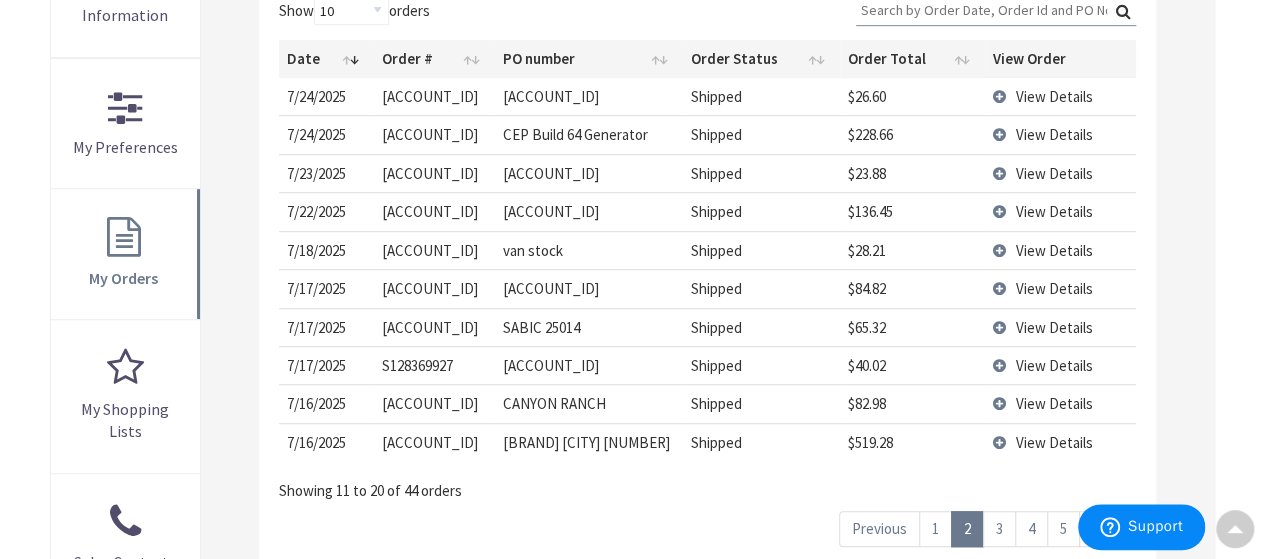 click on "View Details" at bounding box center (1060, 288) 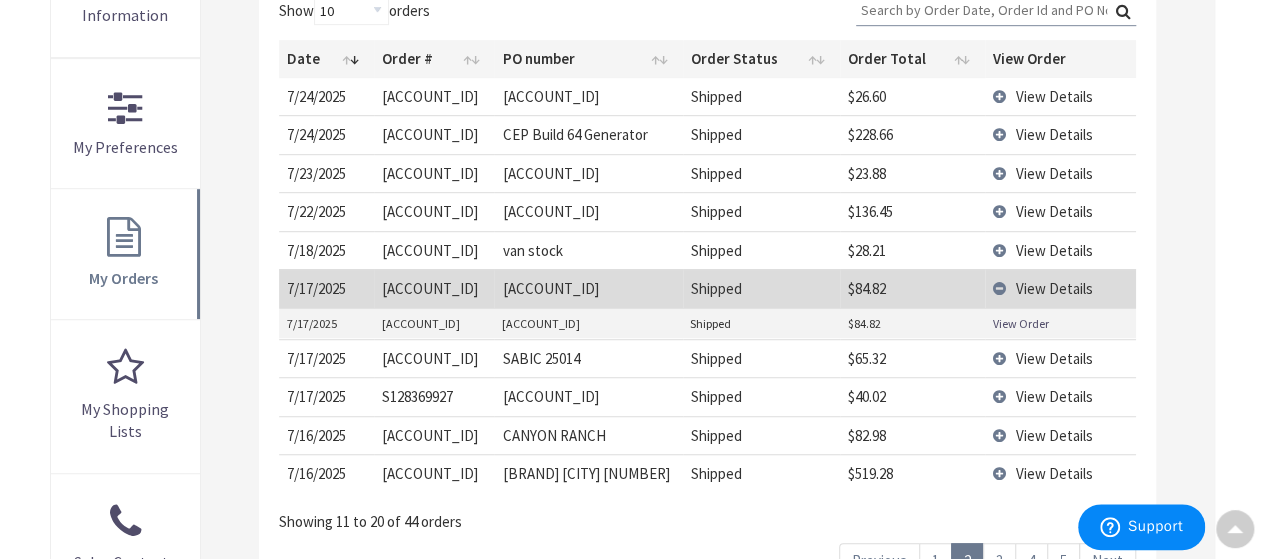 click on "View Order" at bounding box center (1021, 323) 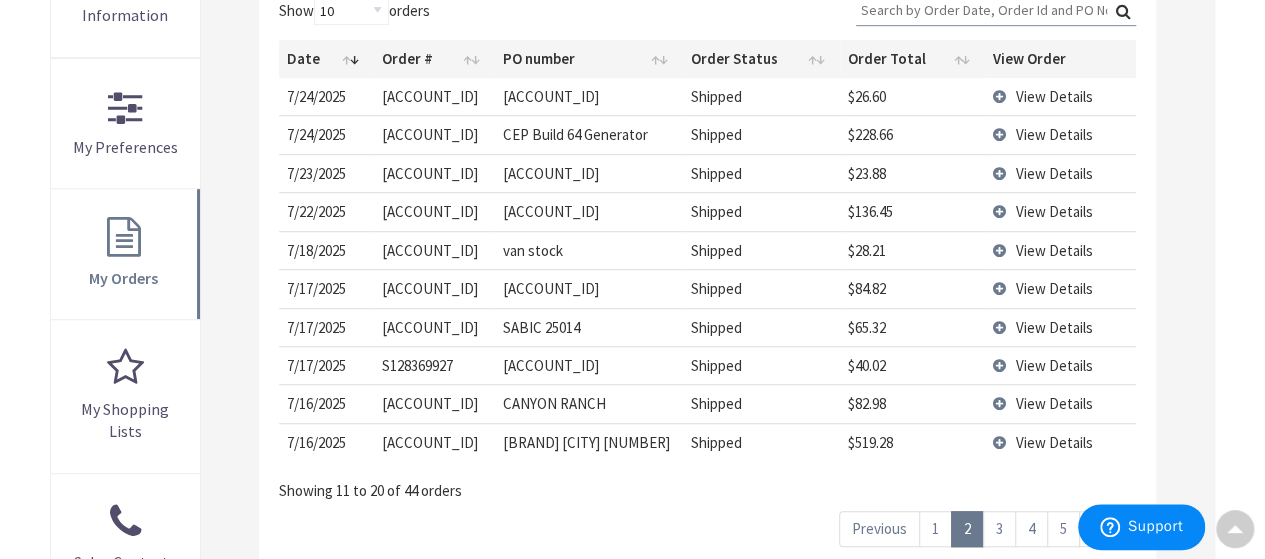 click on "1" at bounding box center [935, 528] 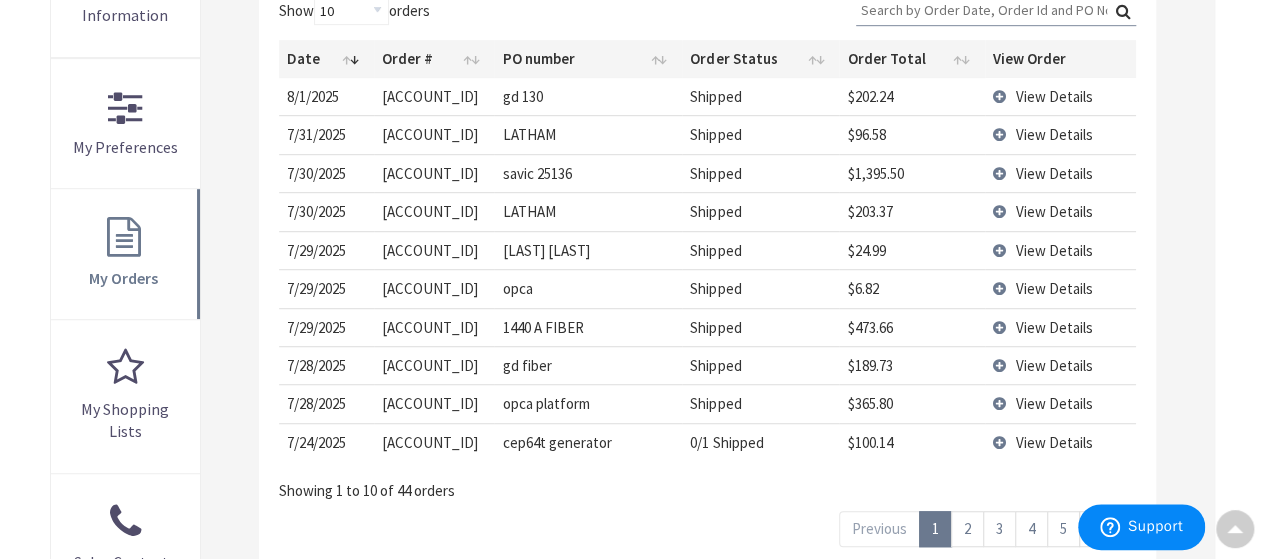 click on "2" at bounding box center [967, 528] 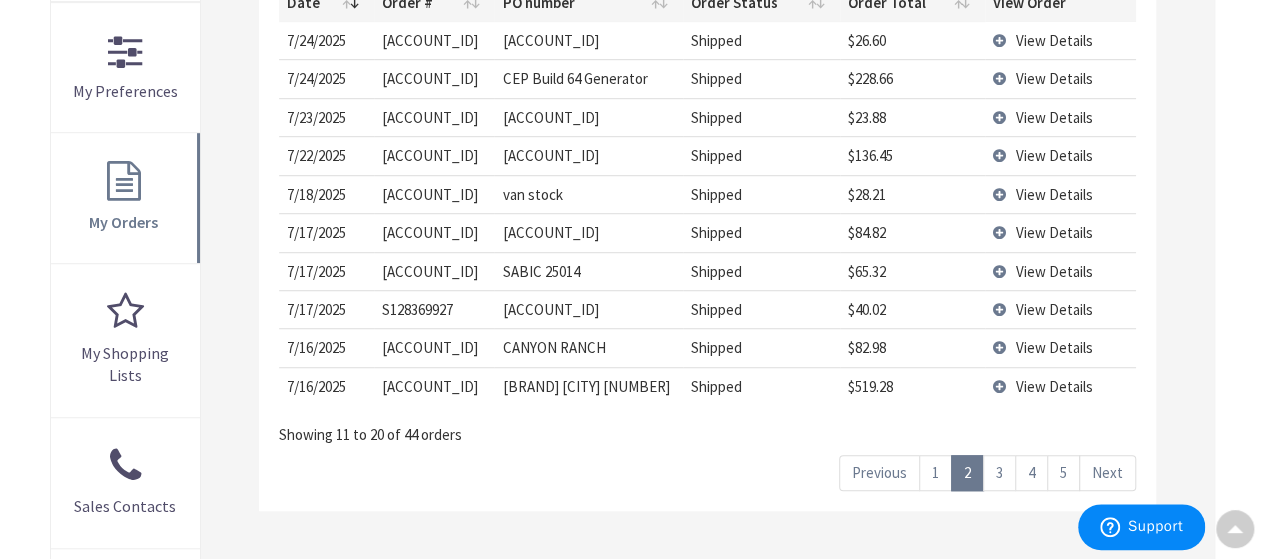 scroll, scrollTop: 626, scrollLeft: 0, axis: vertical 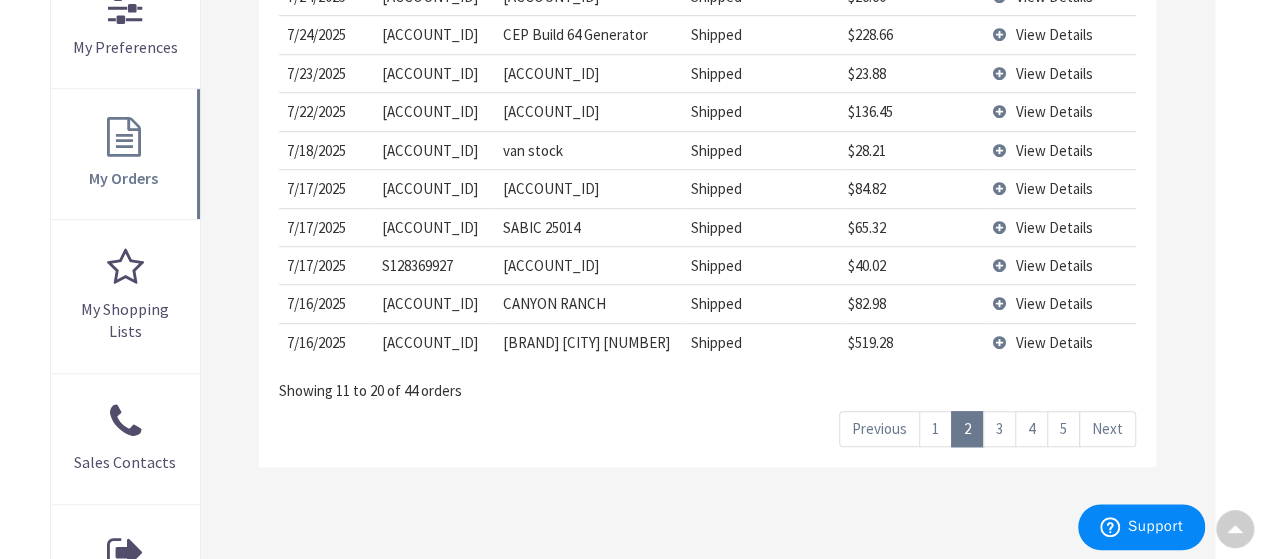 click on "3" at bounding box center [999, 428] 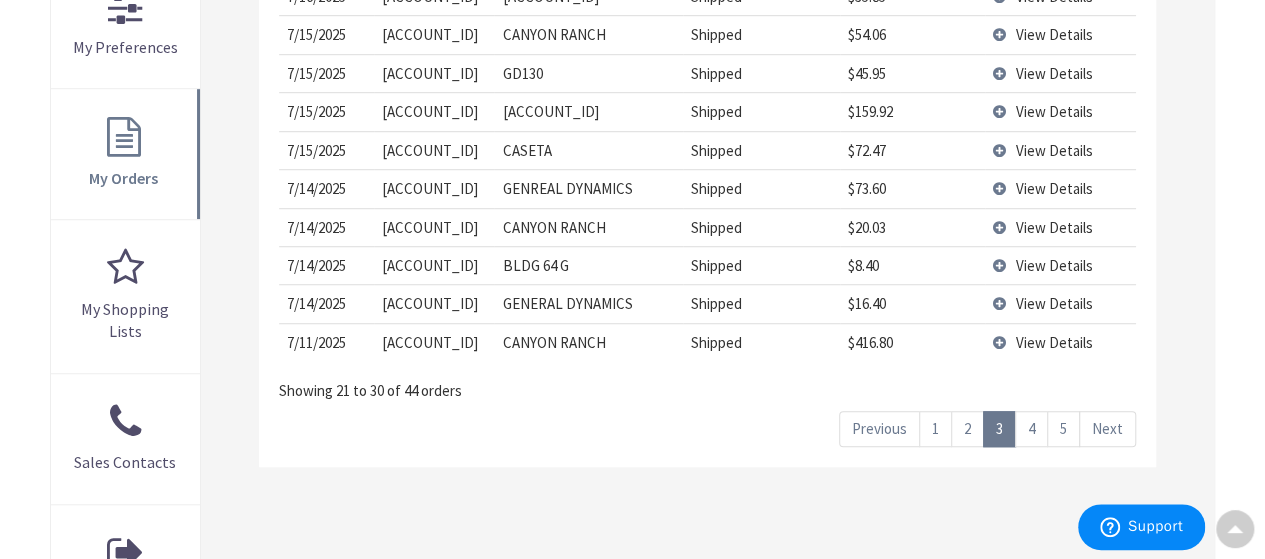 scroll, scrollTop: 526, scrollLeft: 0, axis: vertical 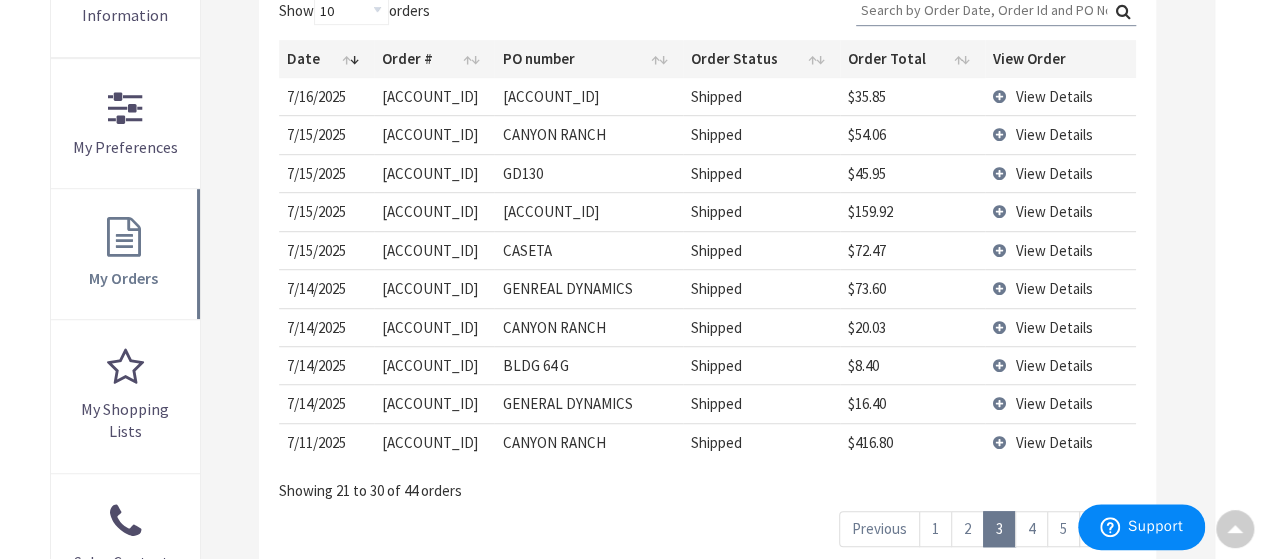 click on "4" at bounding box center [1031, 528] 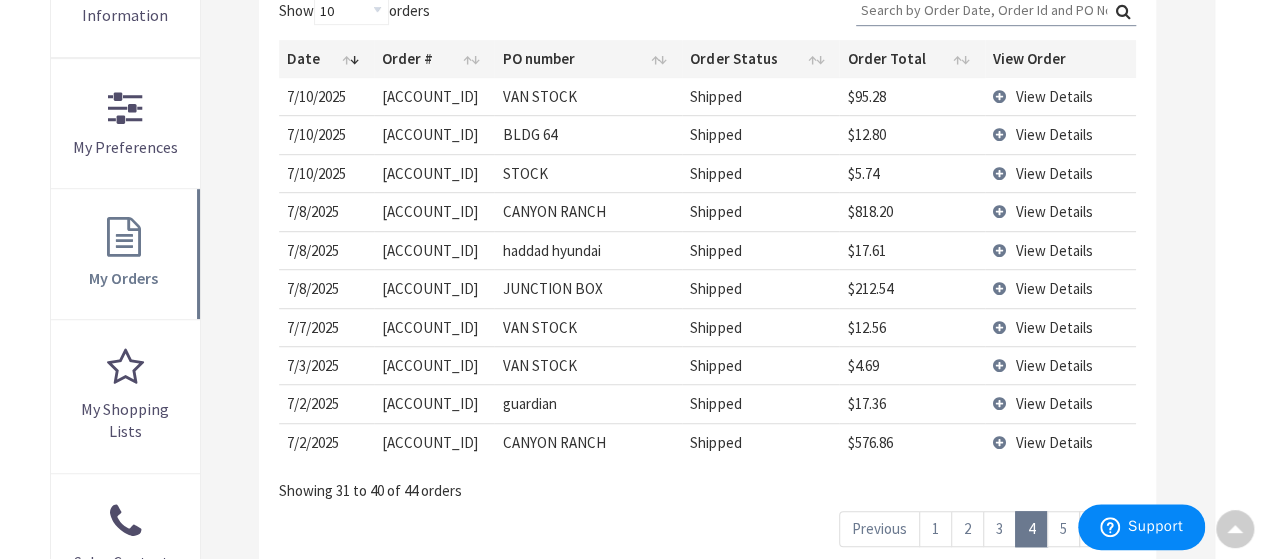click on "View Details" at bounding box center [1060, 288] 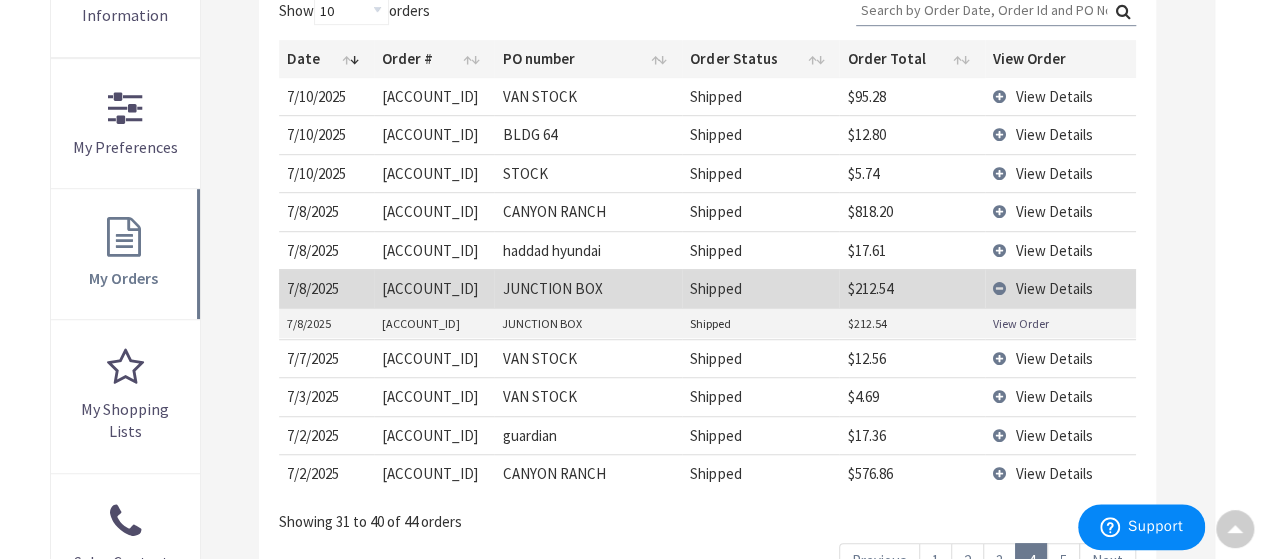 click on "View Order" at bounding box center [1021, 323] 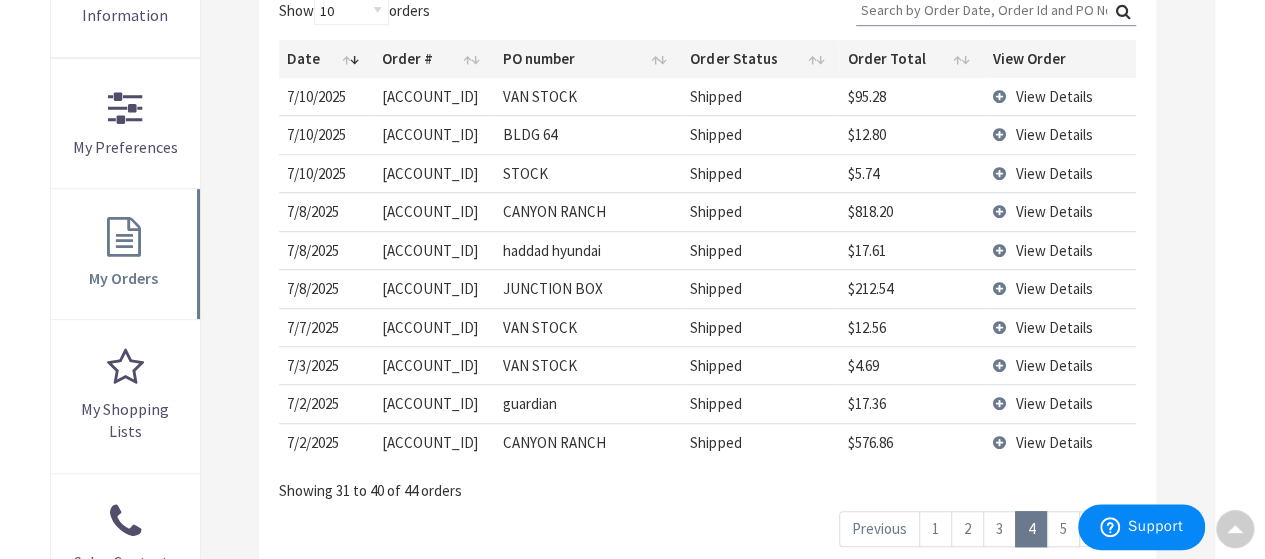 click on "5" at bounding box center [1063, 528] 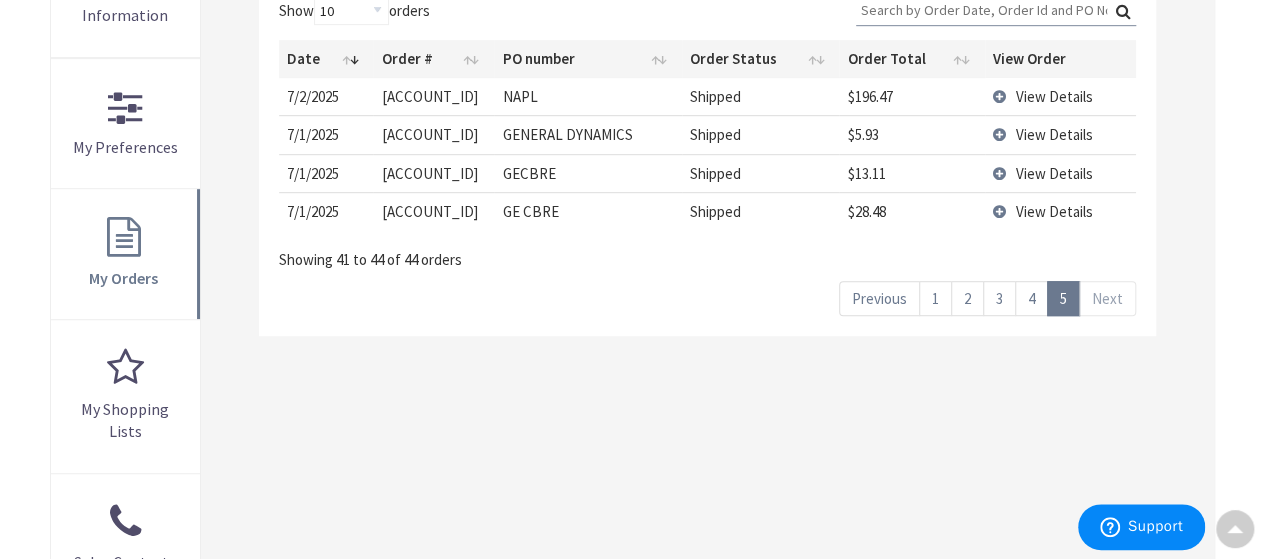 click on "1" at bounding box center [935, 298] 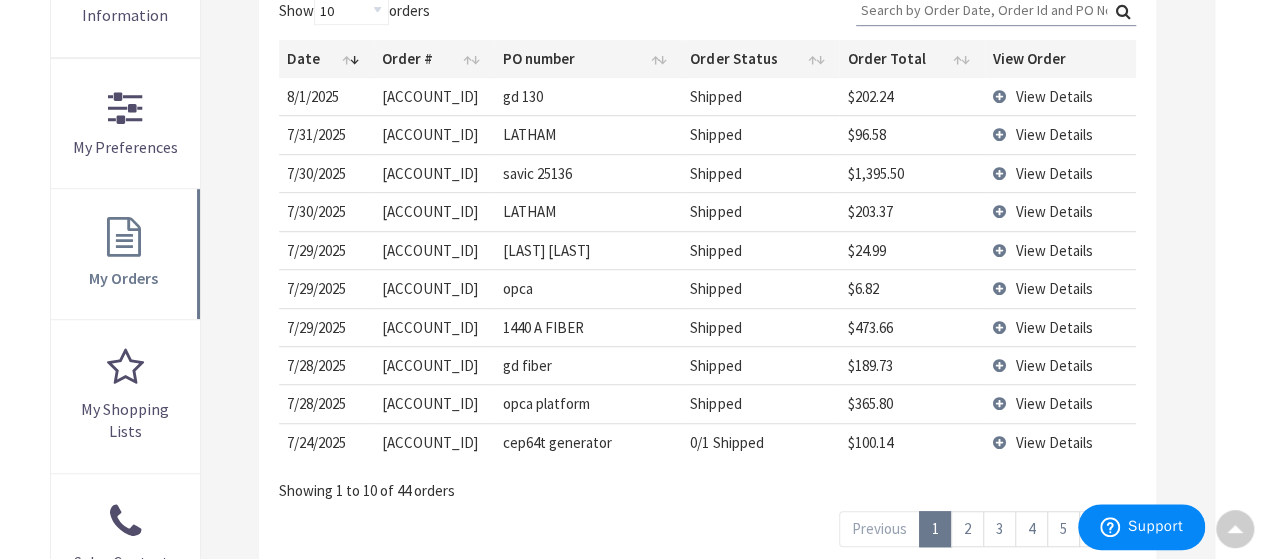 click on "1" at bounding box center (935, 528) 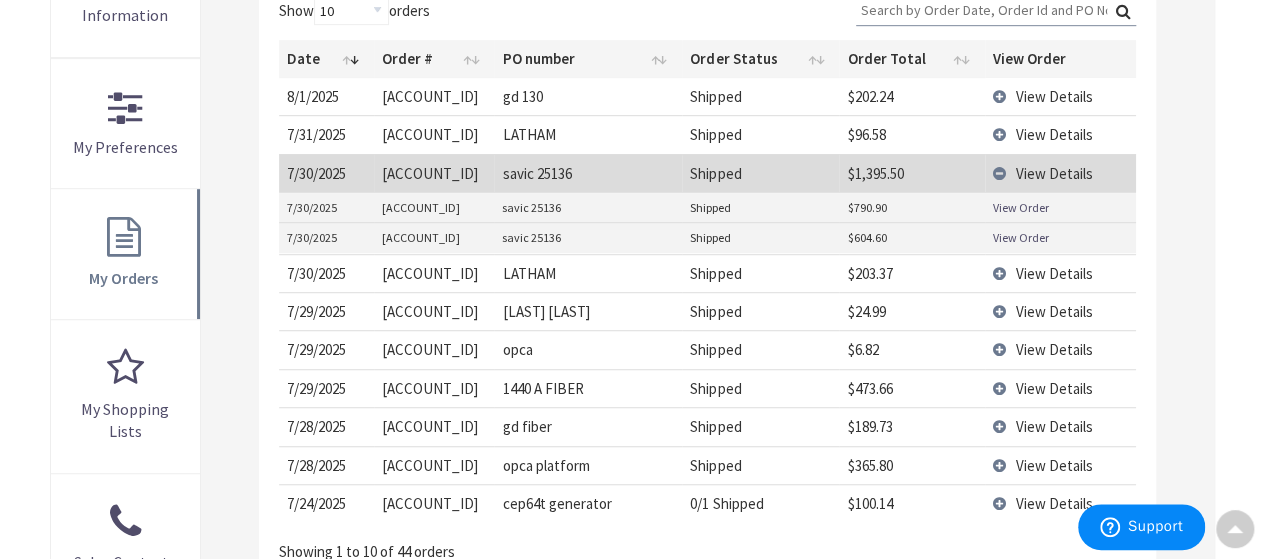 click on "View Order" at bounding box center (1021, 207) 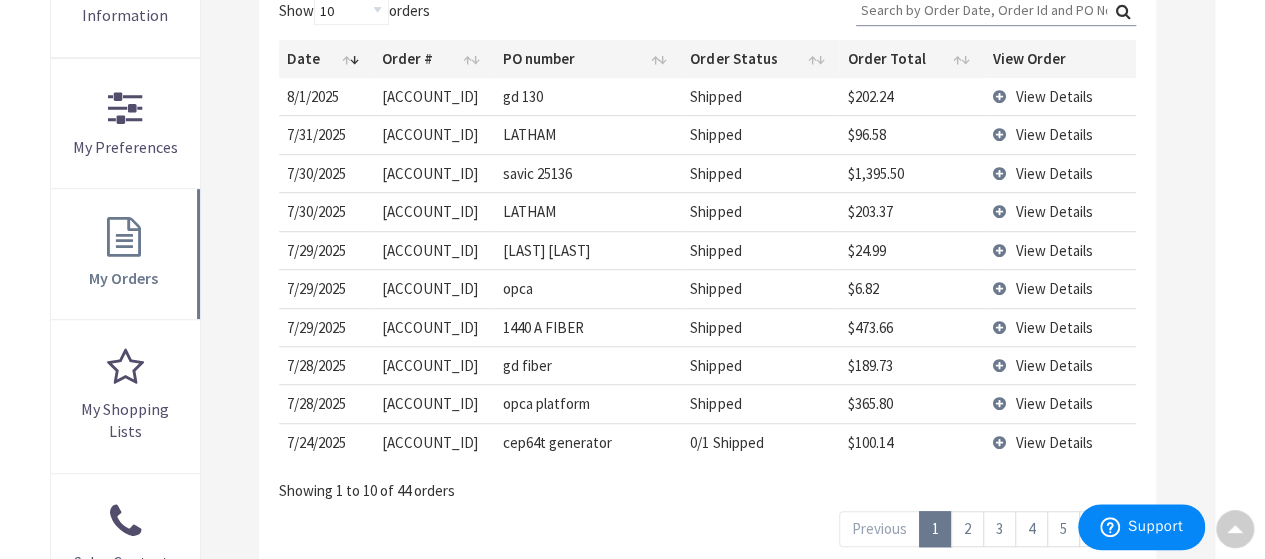 click on "2" at bounding box center (967, 528) 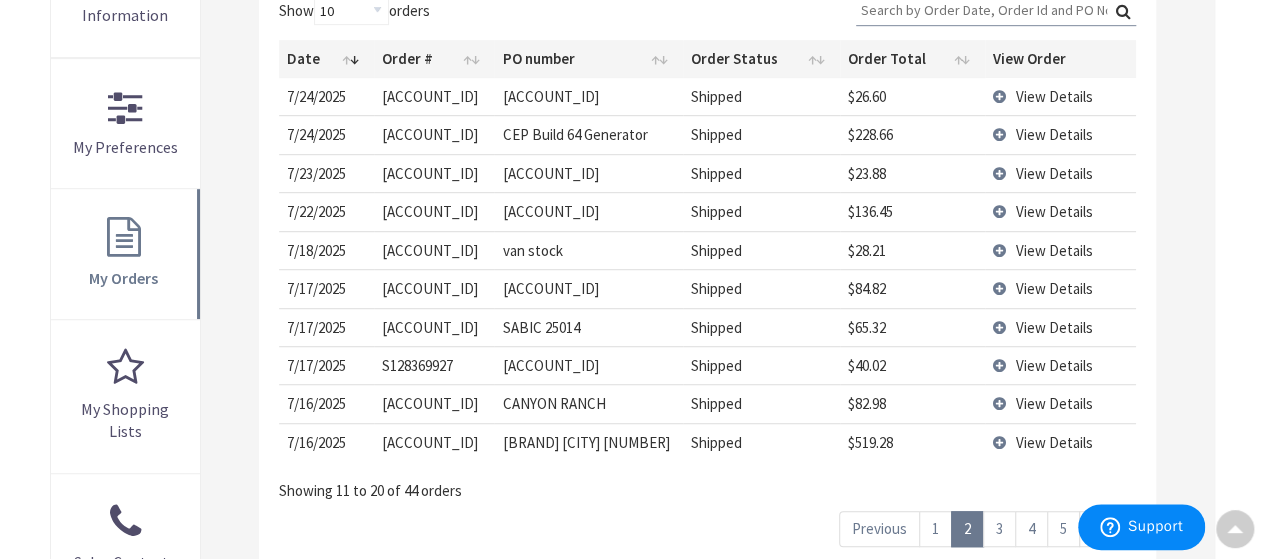 click on "View Details" at bounding box center (1060, 288) 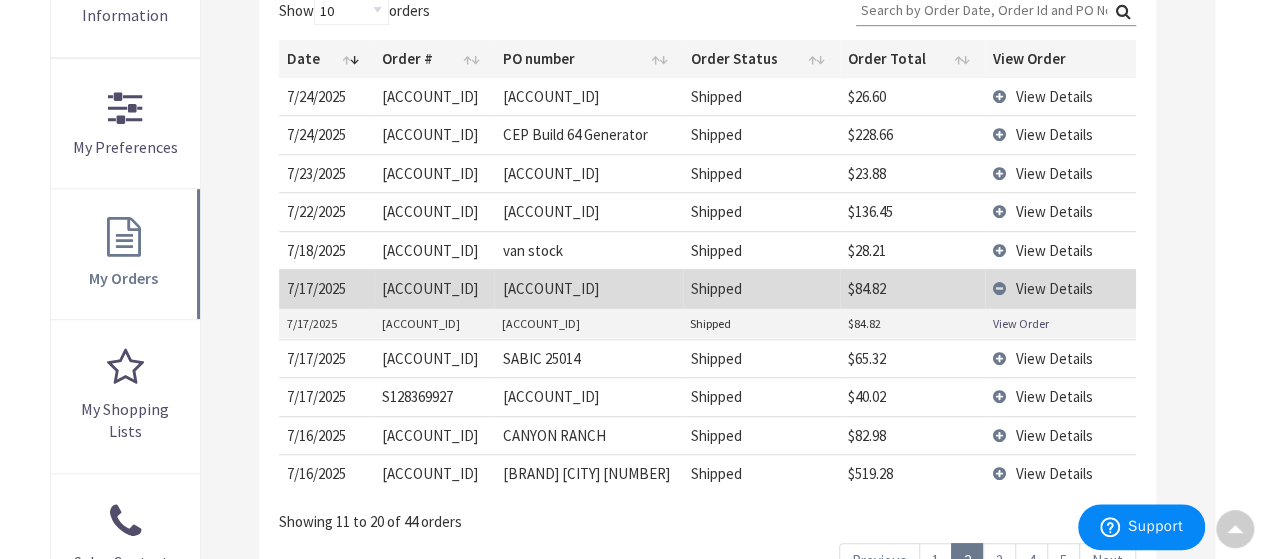 click on "View Order" at bounding box center (1021, 323) 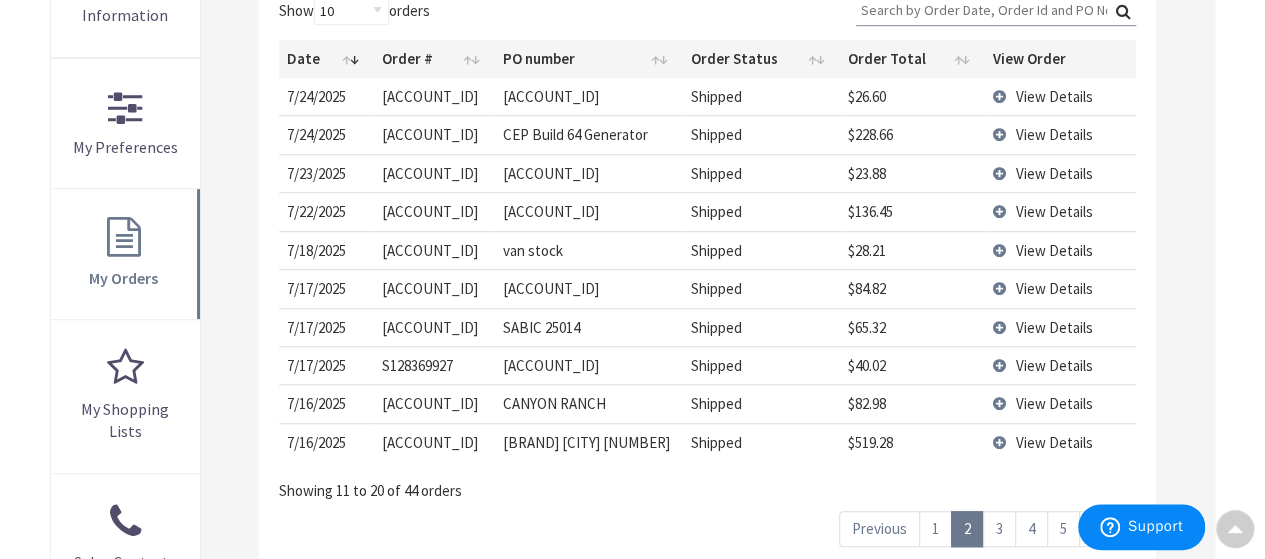 click on "3" at bounding box center (999, 528) 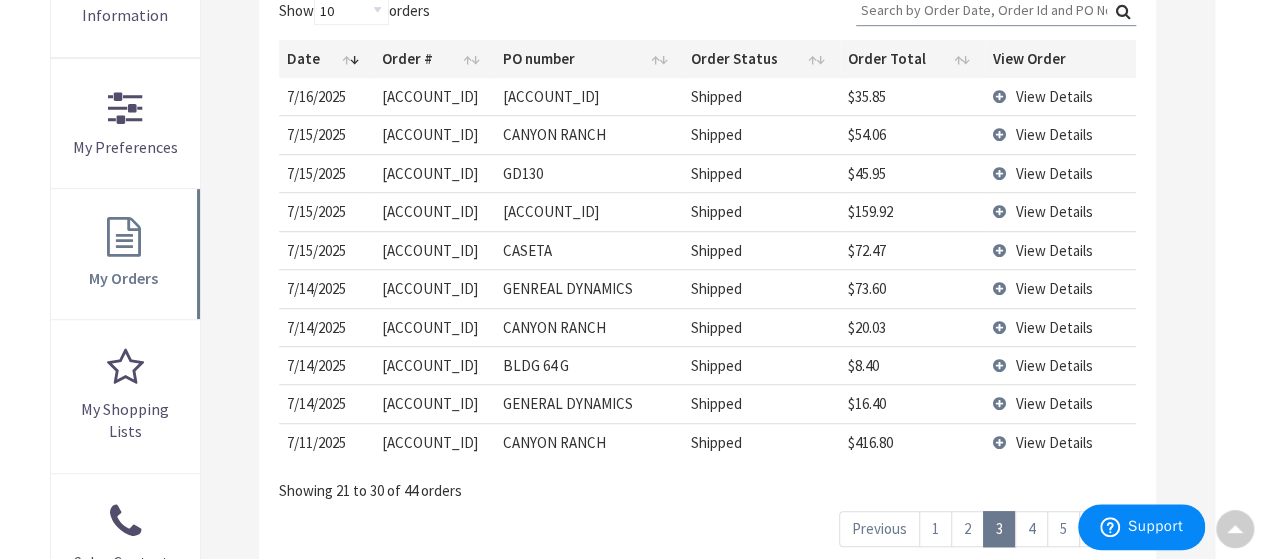 click on "4" at bounding box center [1031, 528] 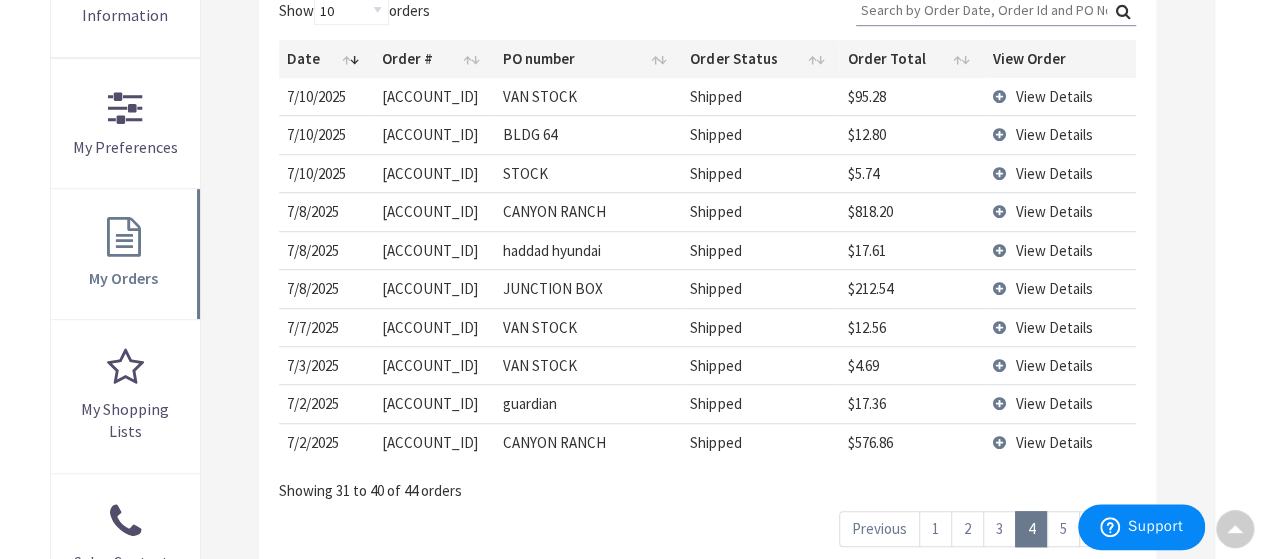 scroll, scrollTop: 626, scrollLeft: 0, axis: vertical 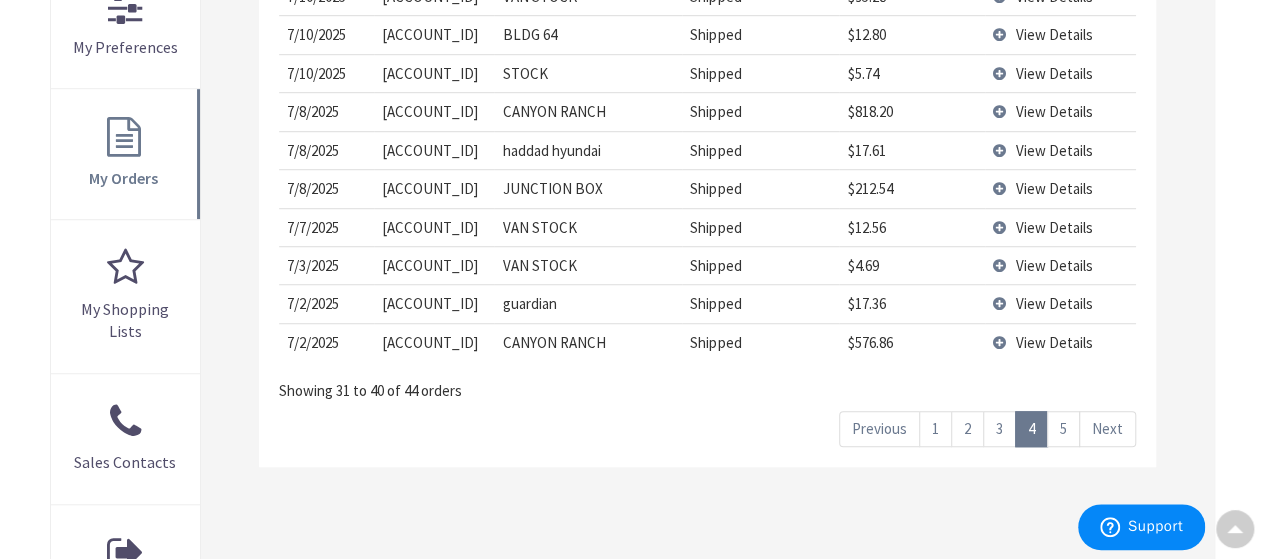 click on "5" at bounding box center [1063, 428] 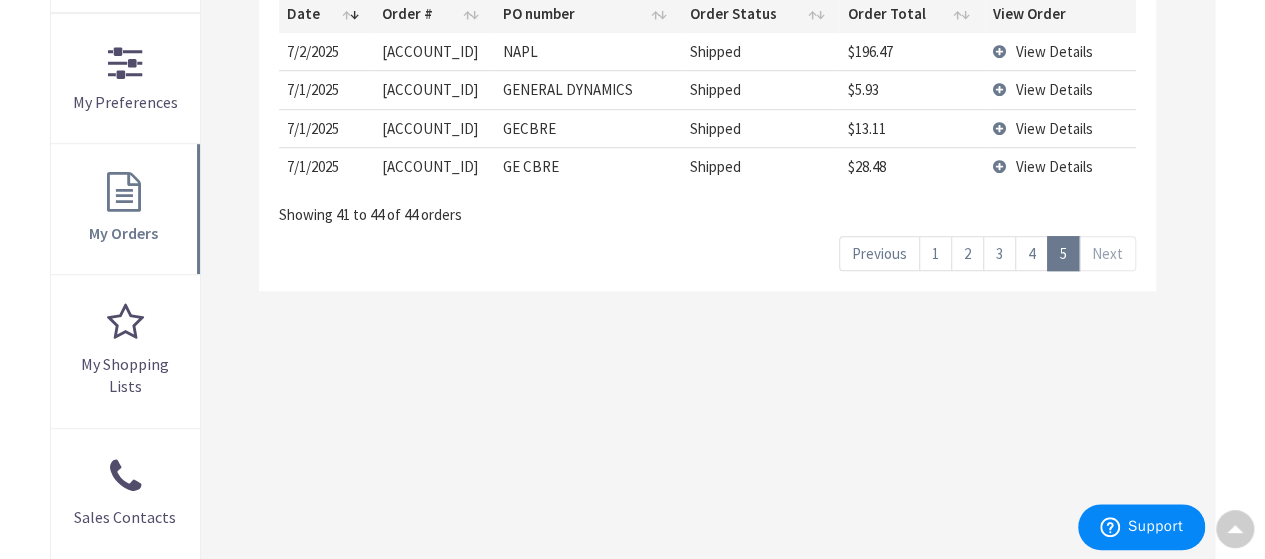 scroll, scrollTop: 526, scrollLeft: 0, axis: vertical 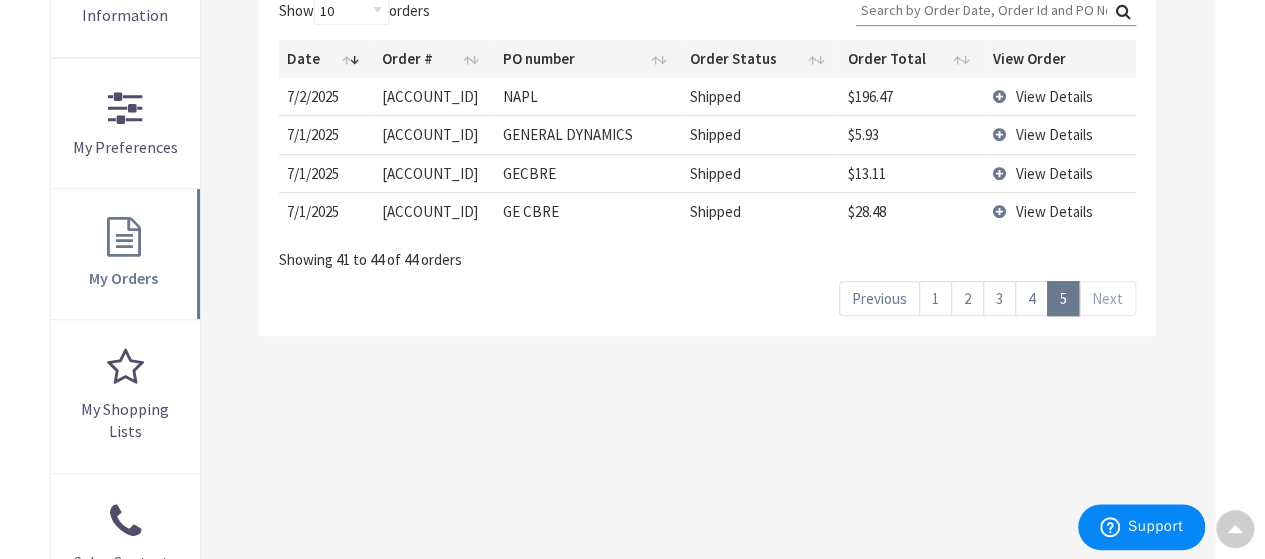 click on "4" at bounding box center (1031, 298) 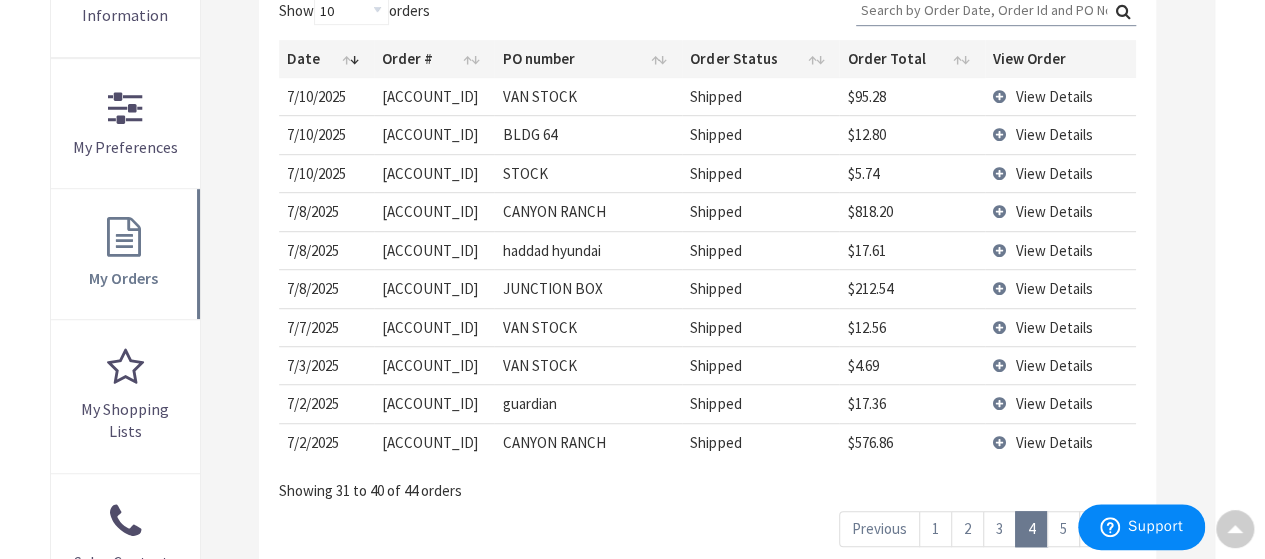 click on "3" at bounding box center (999, 528) 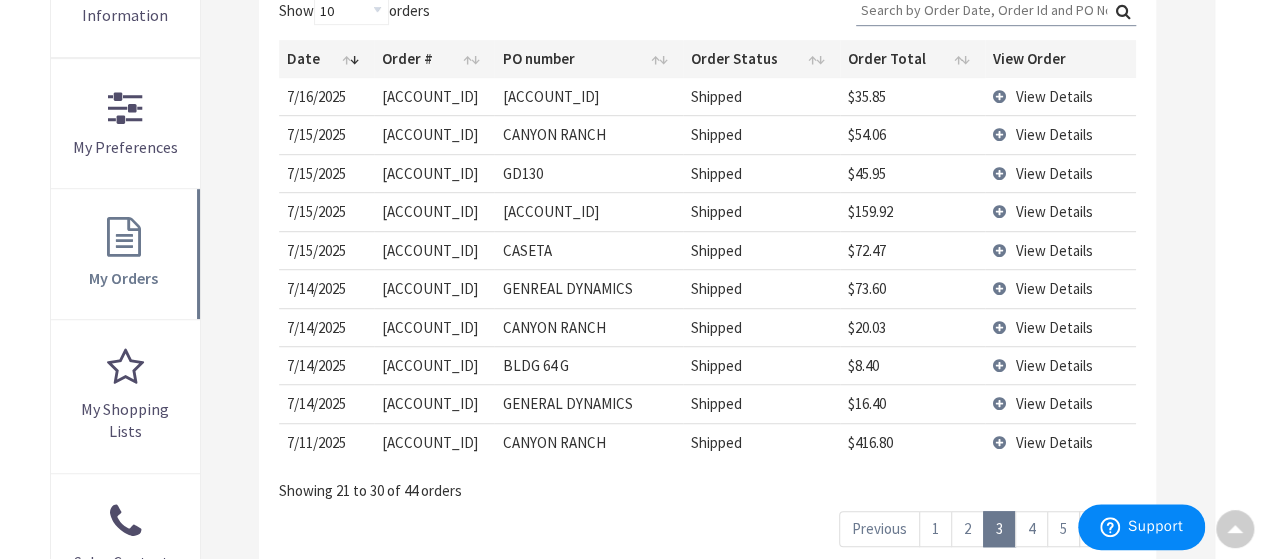 click on "2" at bounding box center (967, 528) 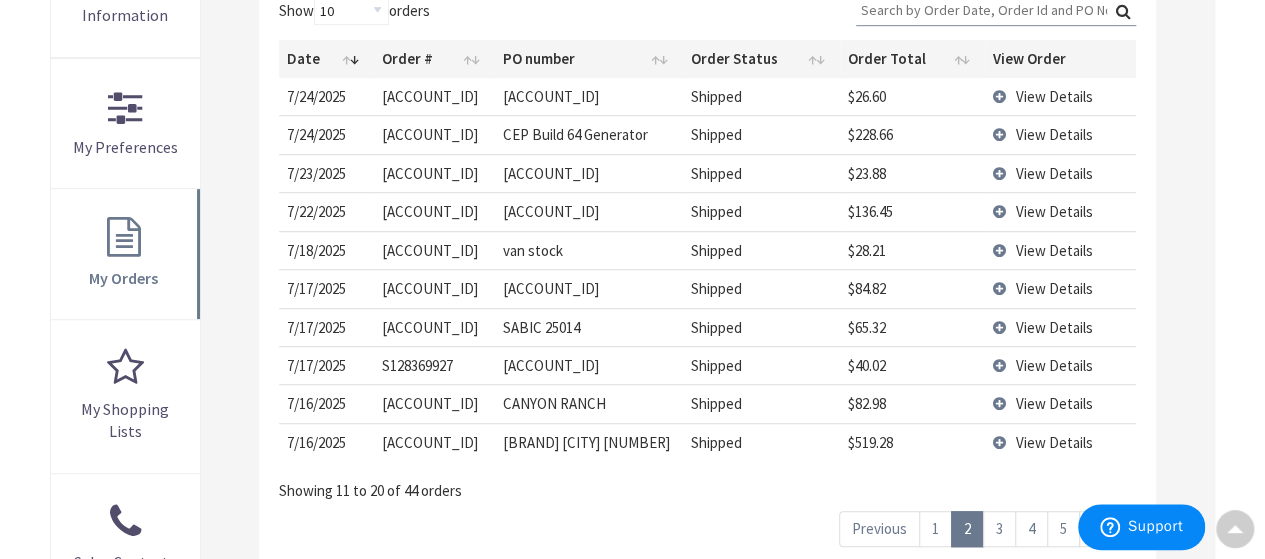 click on "View Details" at bounding box center (1060, 288) 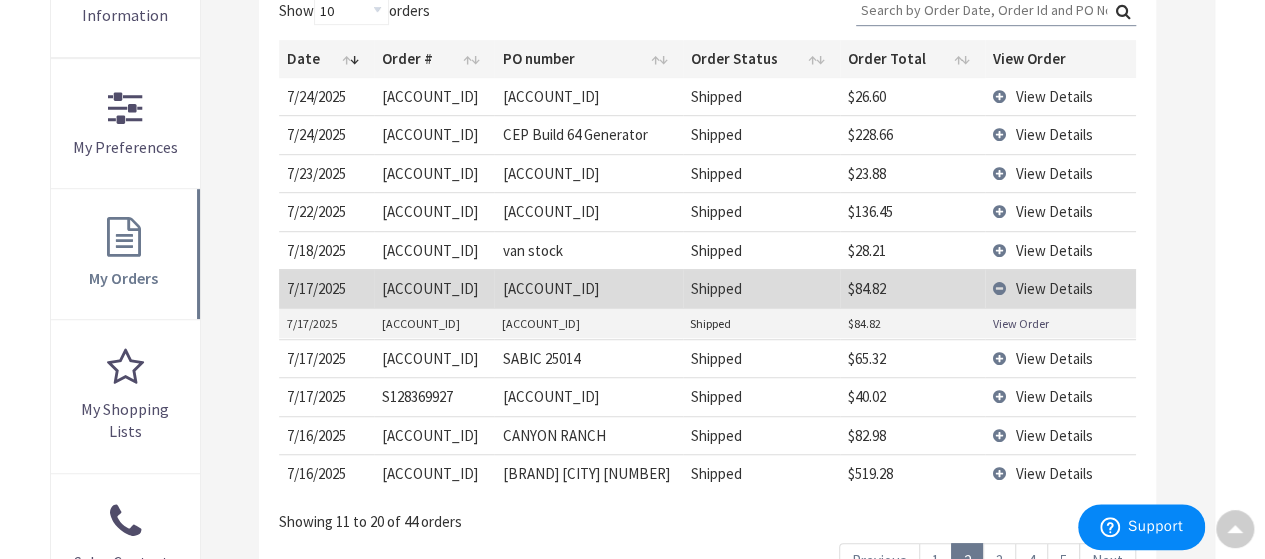 click on "View Order" at bounding box center (1021, 323) 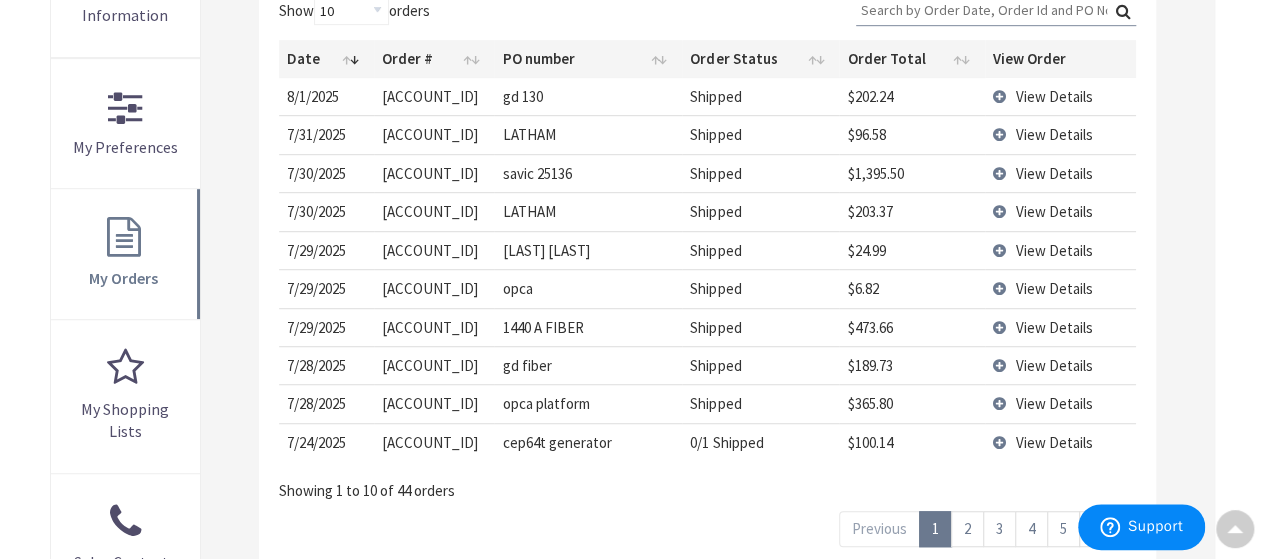 click on "View Details" at bounding box center (1060, 173) 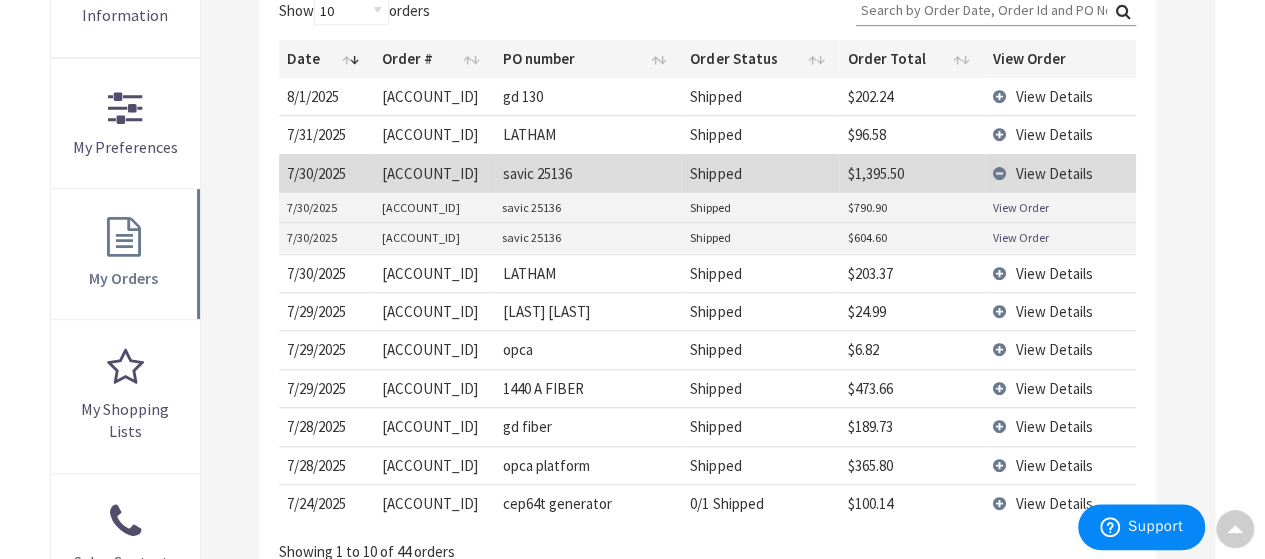 click on "View Details" at bounding box center (1060, 173) 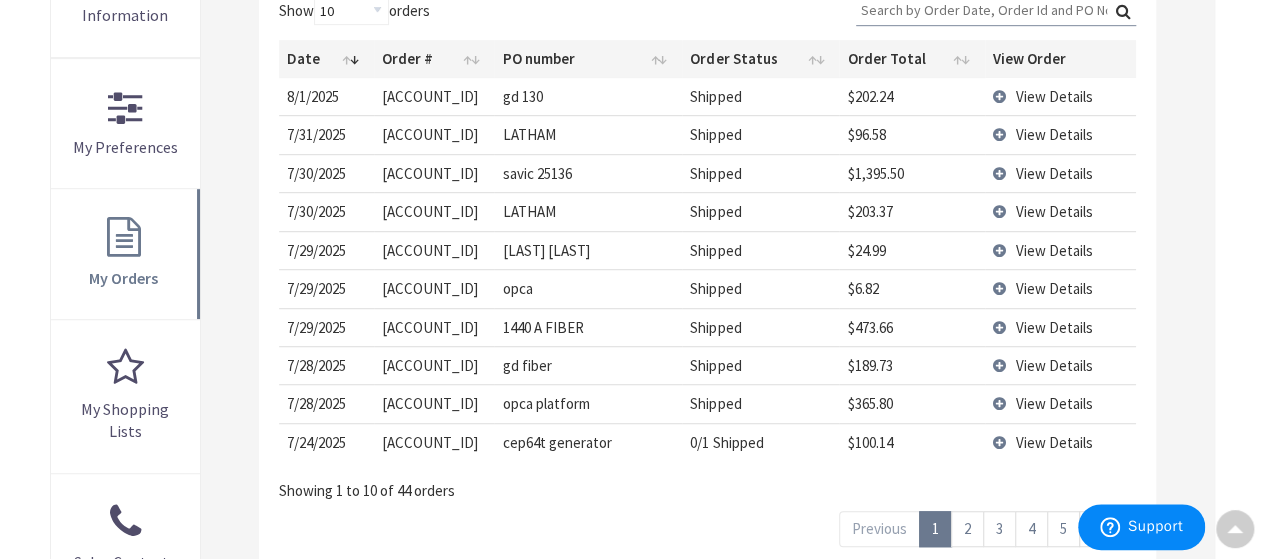 click on "2" at bounding box center [967, 528] 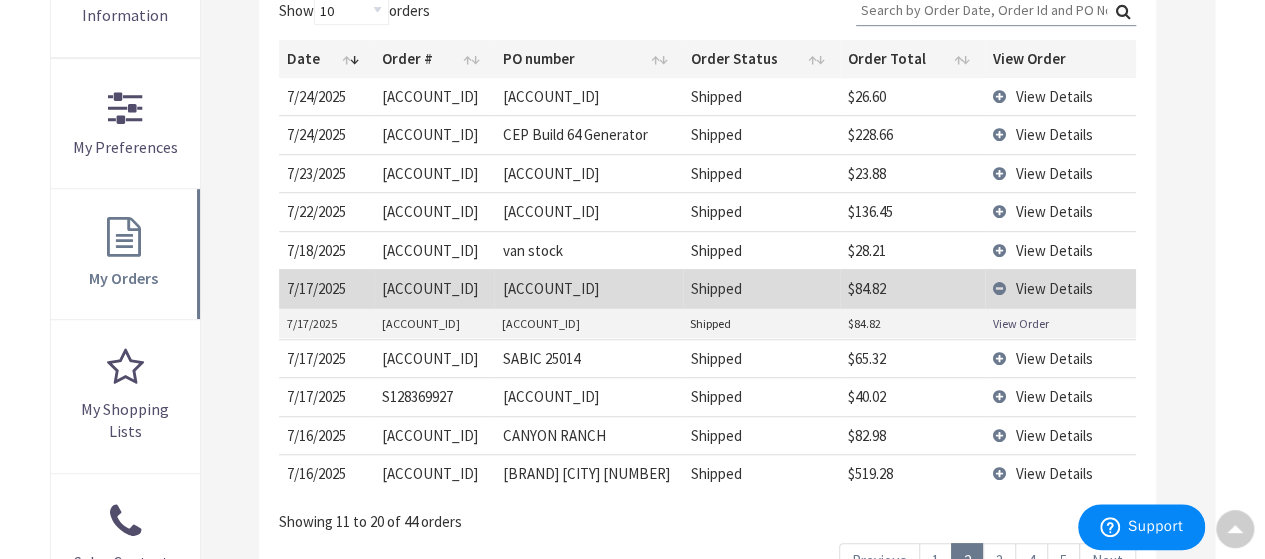 click on "View Details" at bounding box center [1060, 288] 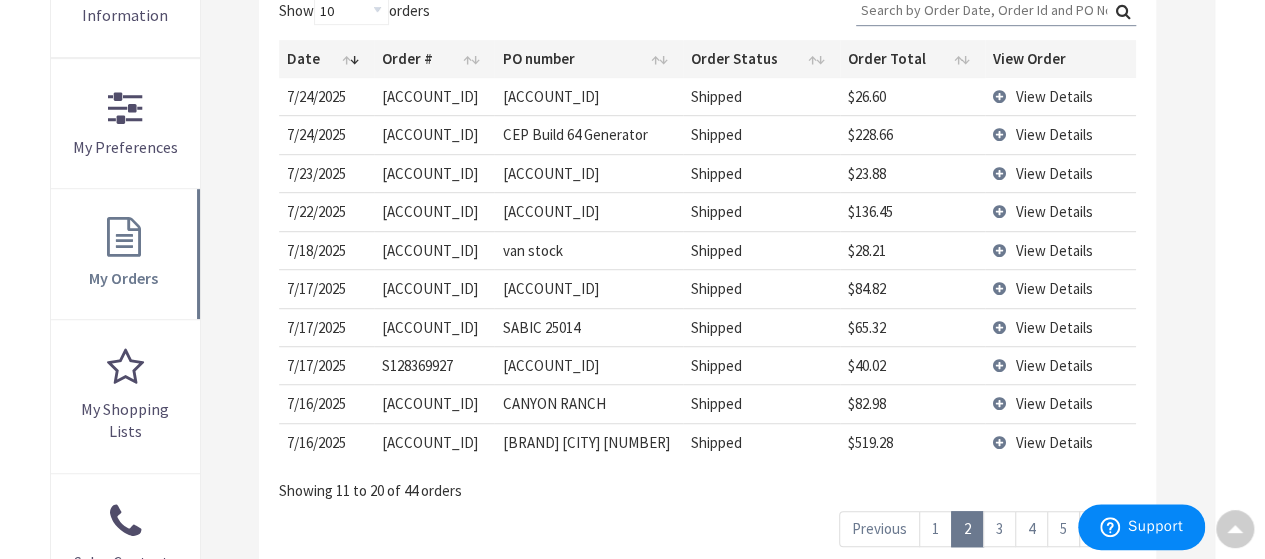 click on "3" at bounding box center [999, 528] 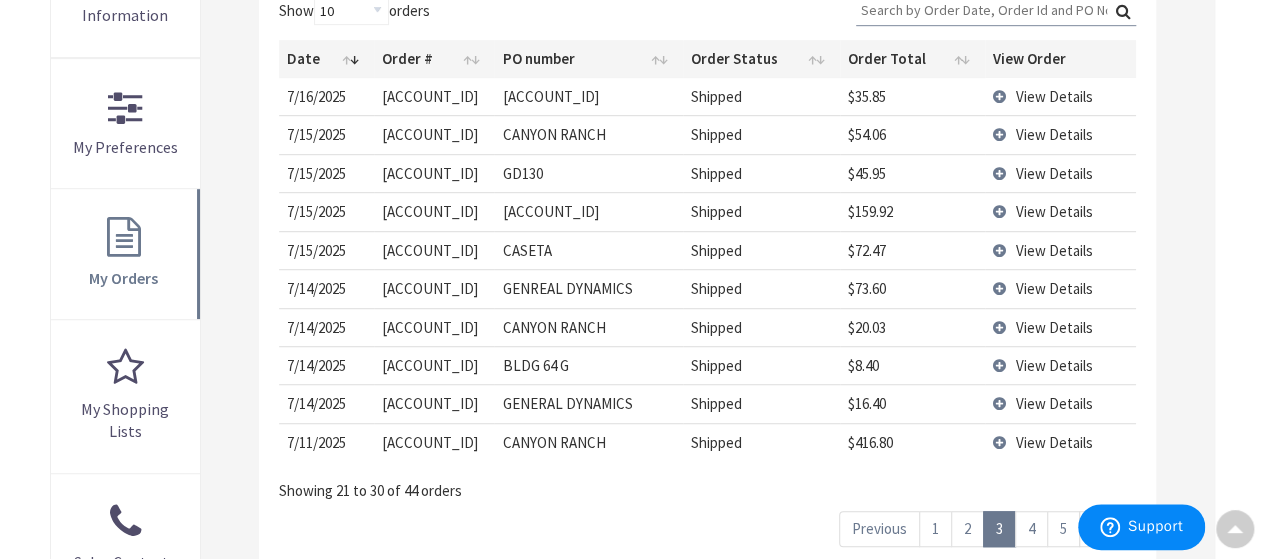click on "4" at bounding box center [1031, 528] 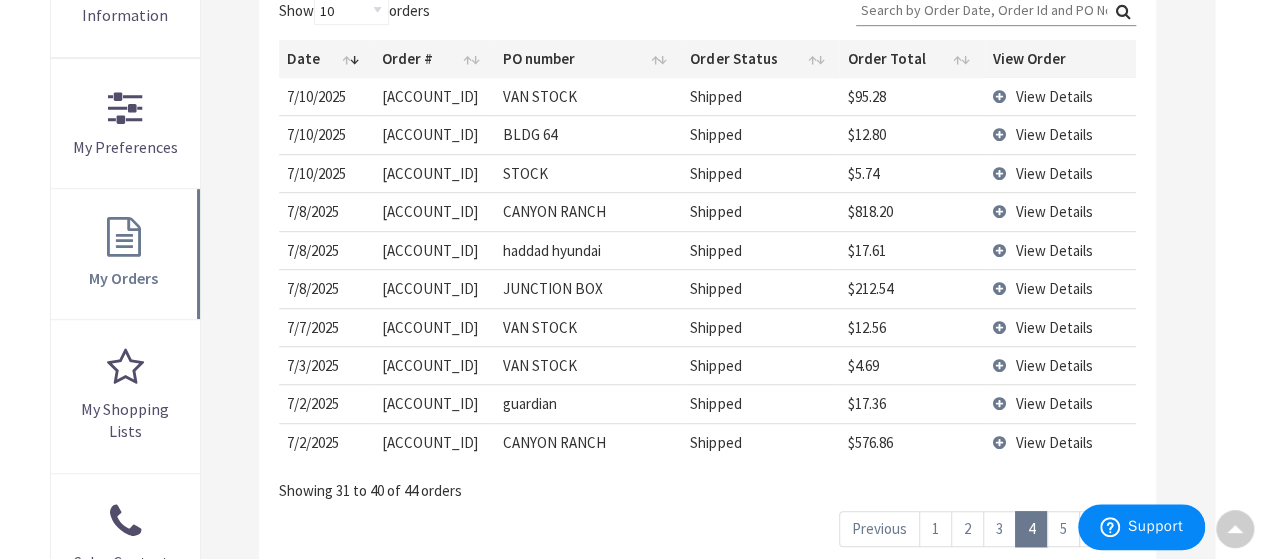 click on "5" at bounding box center (1063, 528) 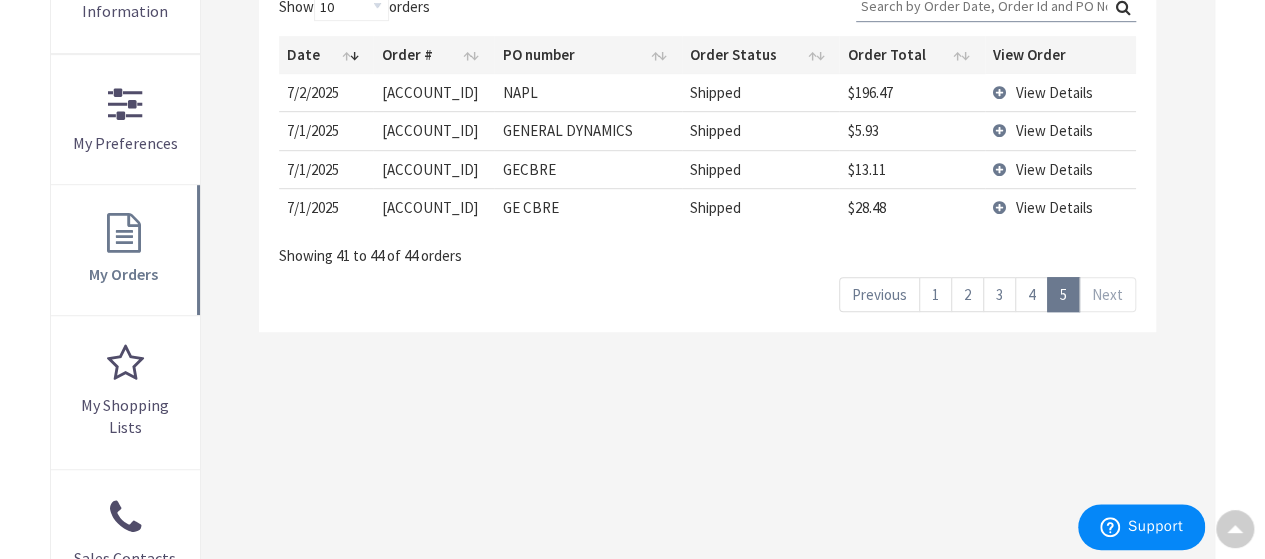 scroll, scrollTop: 526, scrollLeft: 0, axis: vertical 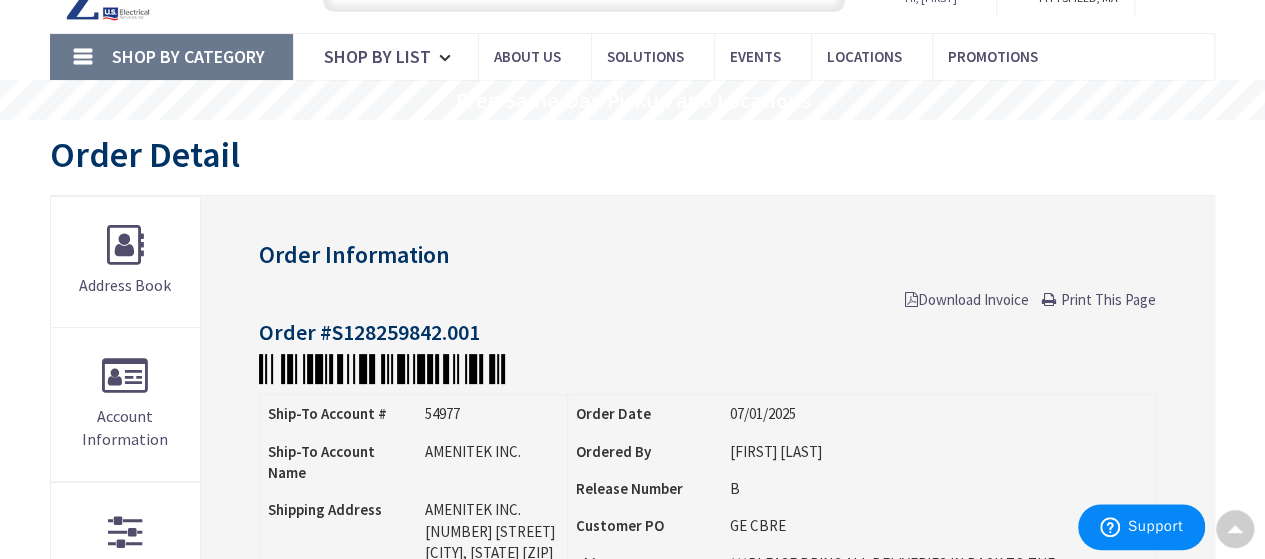 click on "Download Invoice" at bounding box center [967, 299] 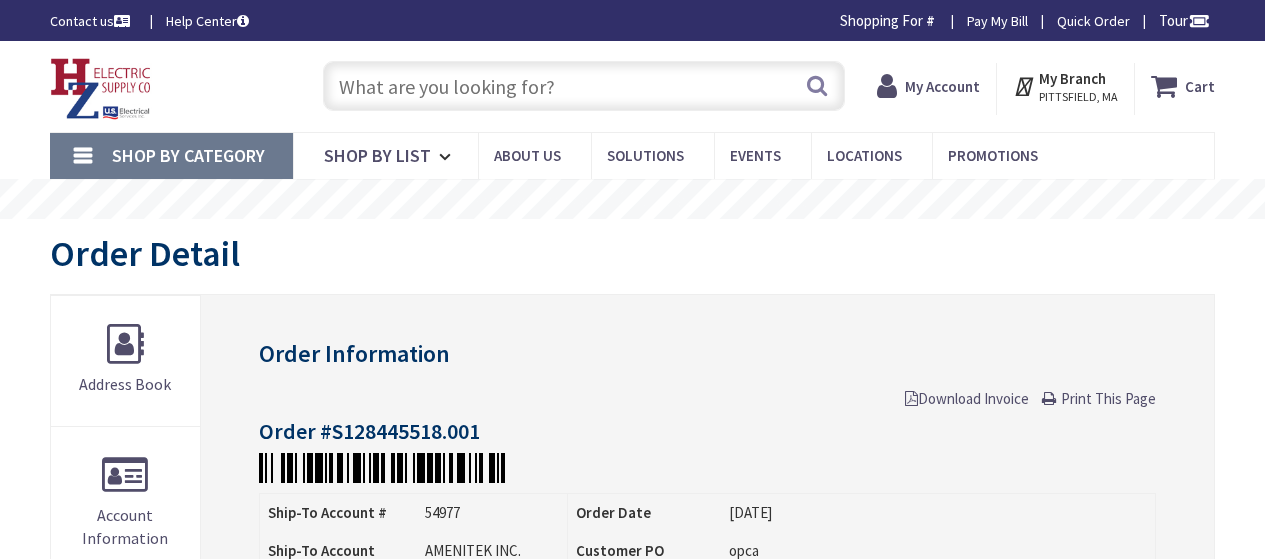 scroll, scrollTop: 0, scrollLeft: 0, axis: both 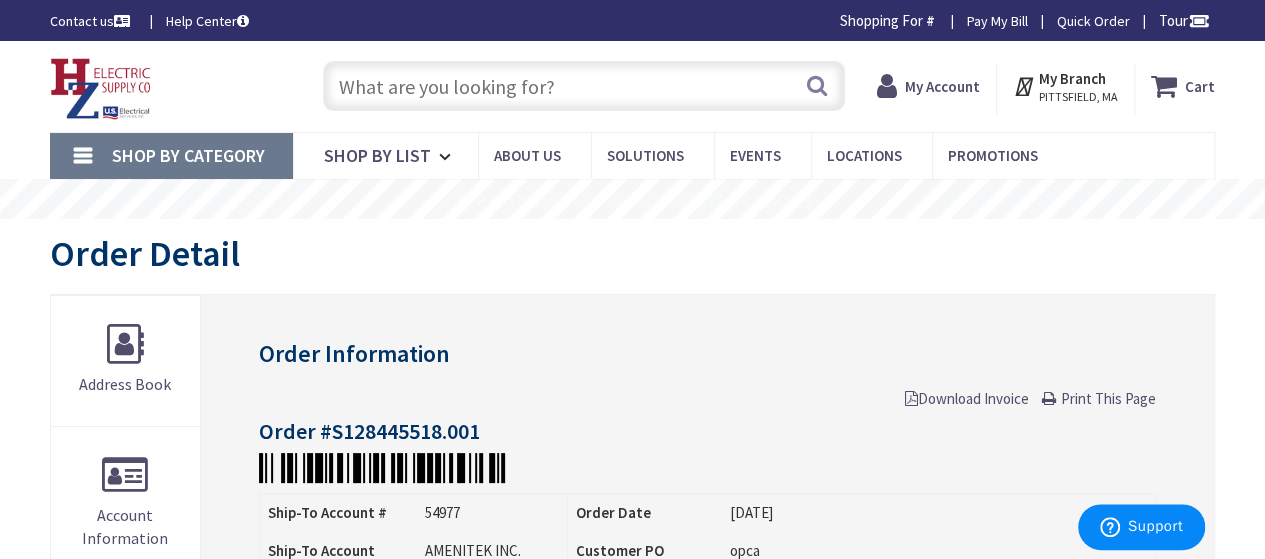 click on "Download Invoice" at bounding box center [967, 398] 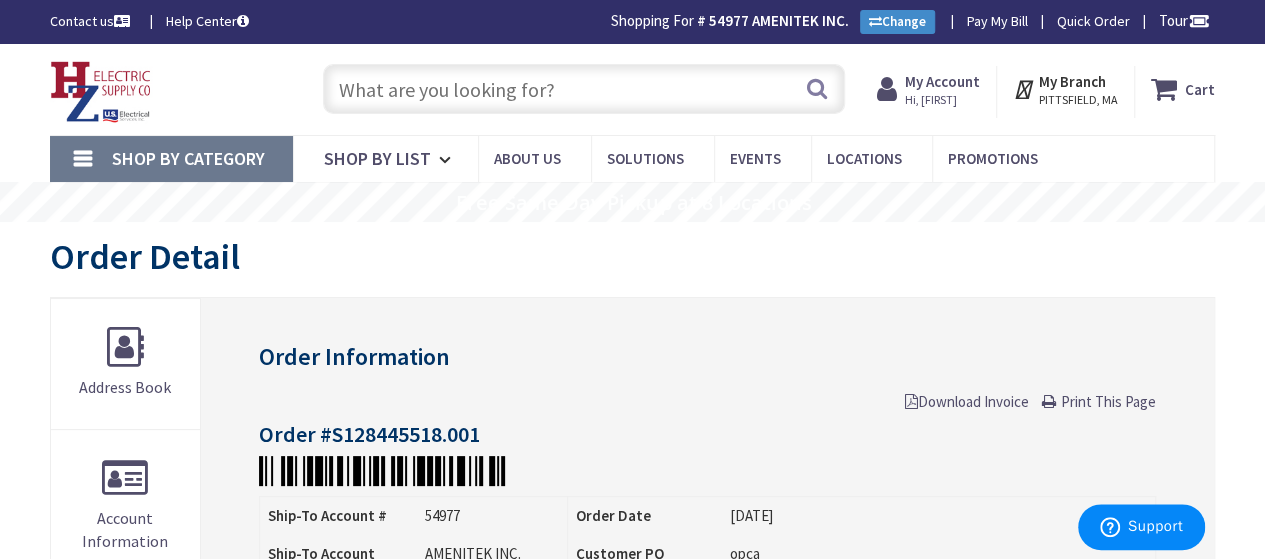scroll, scrollTop: 0, scrollLeft: 0, axis: both 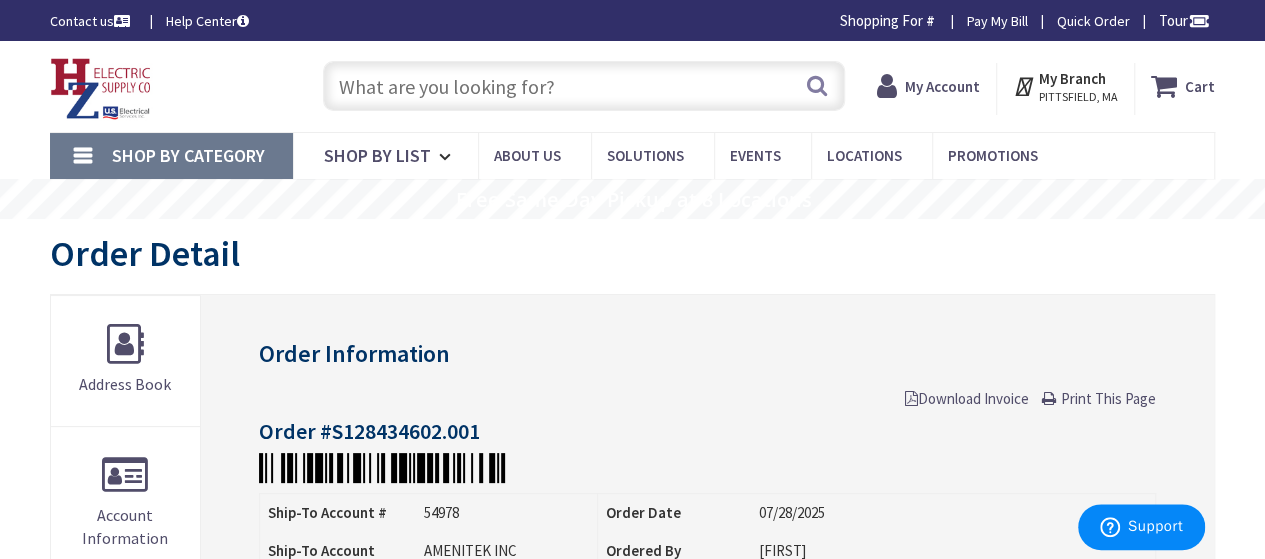 click on "Download Invoice" at bounding box center [967, 398] 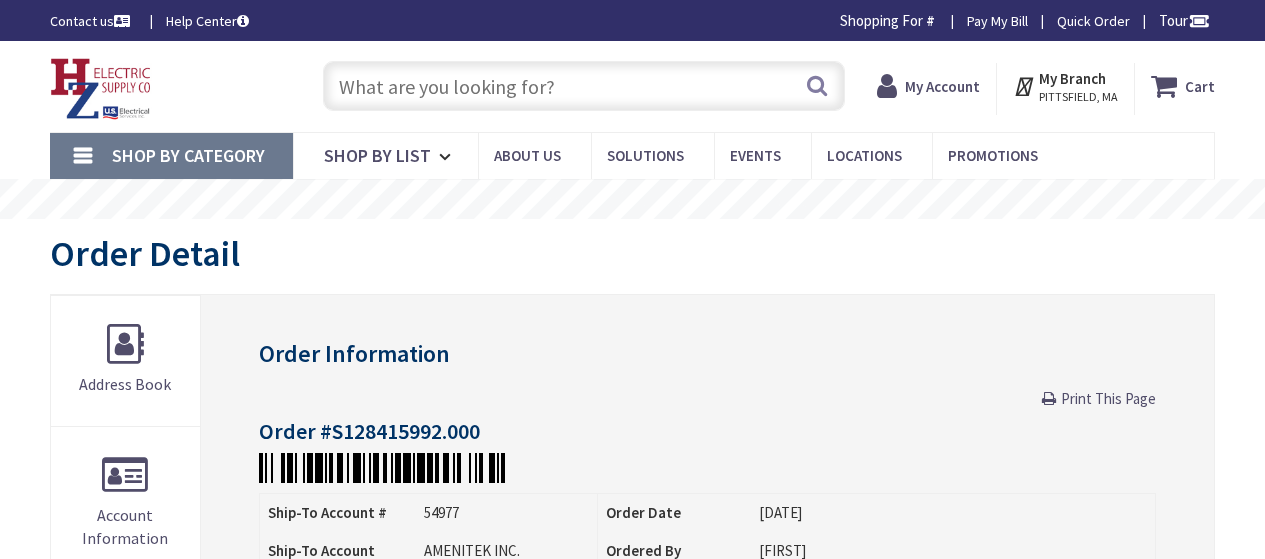 scroll, scrollTop: 0, scrollLeft: 0, axis: both 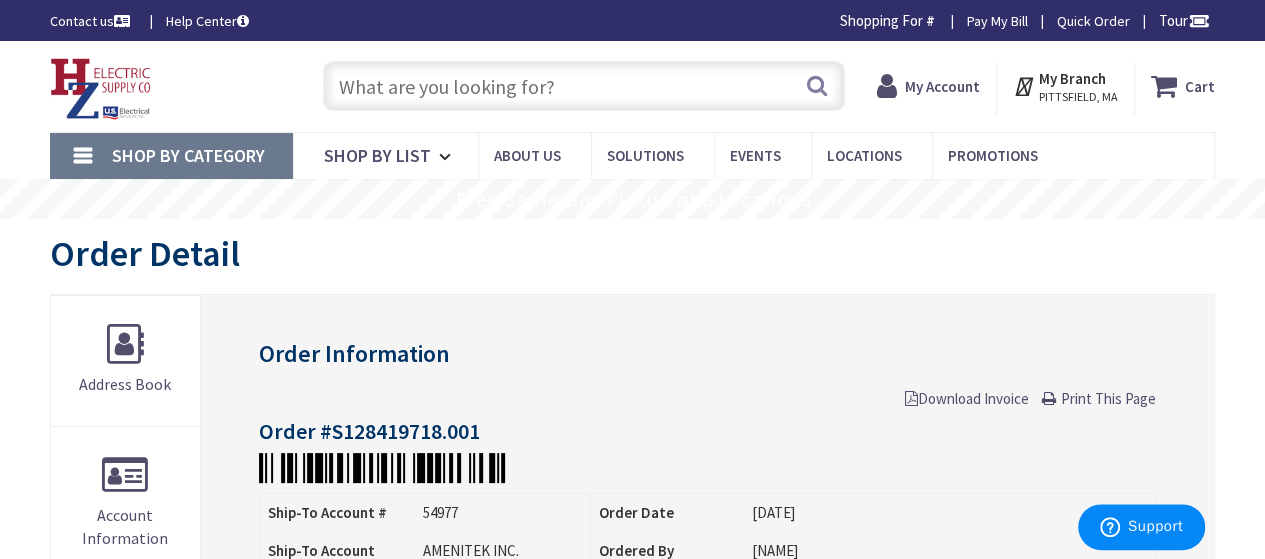click on "Download Invoice" at bounding box center [967, 398] 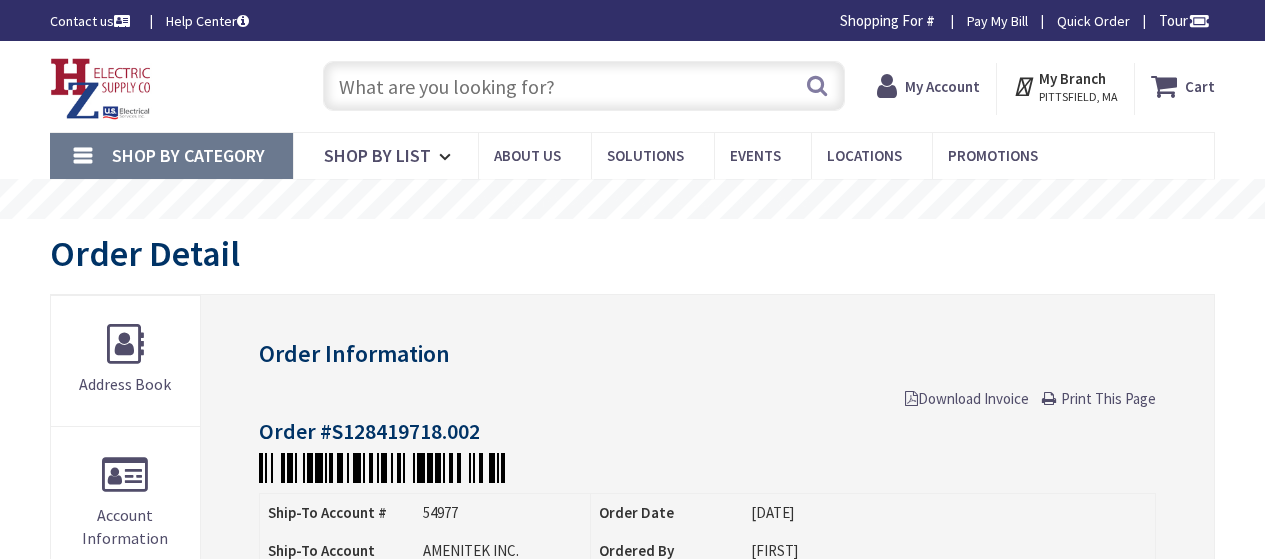 scroll, scrollTop: 0, scrollLeft: 0, axis: both 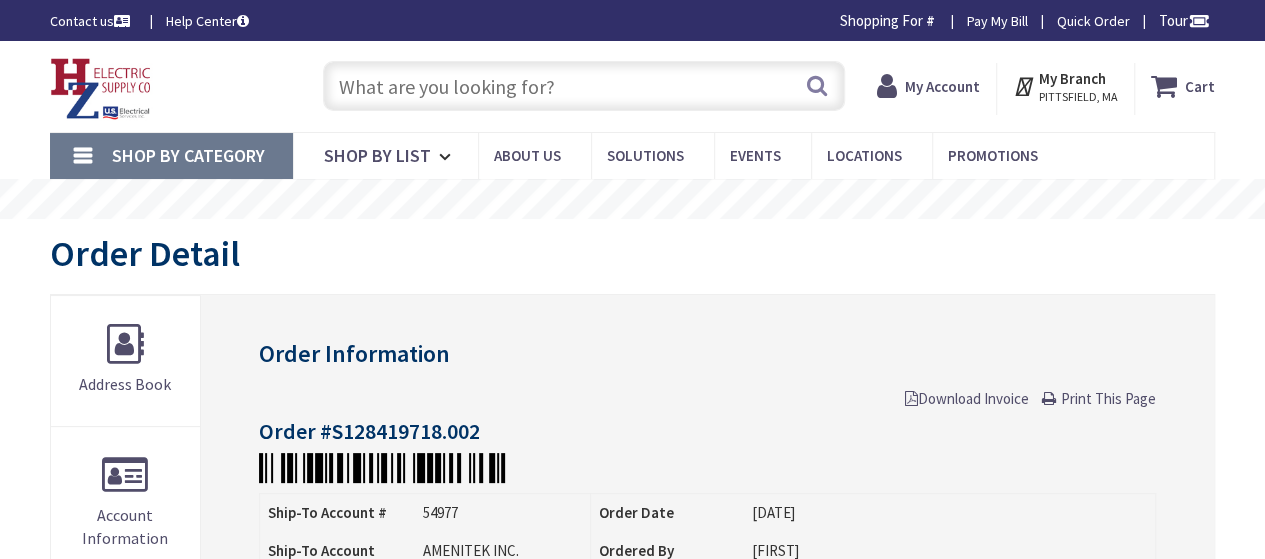 click on "Download Invoice" at bounding box center (967, 398) 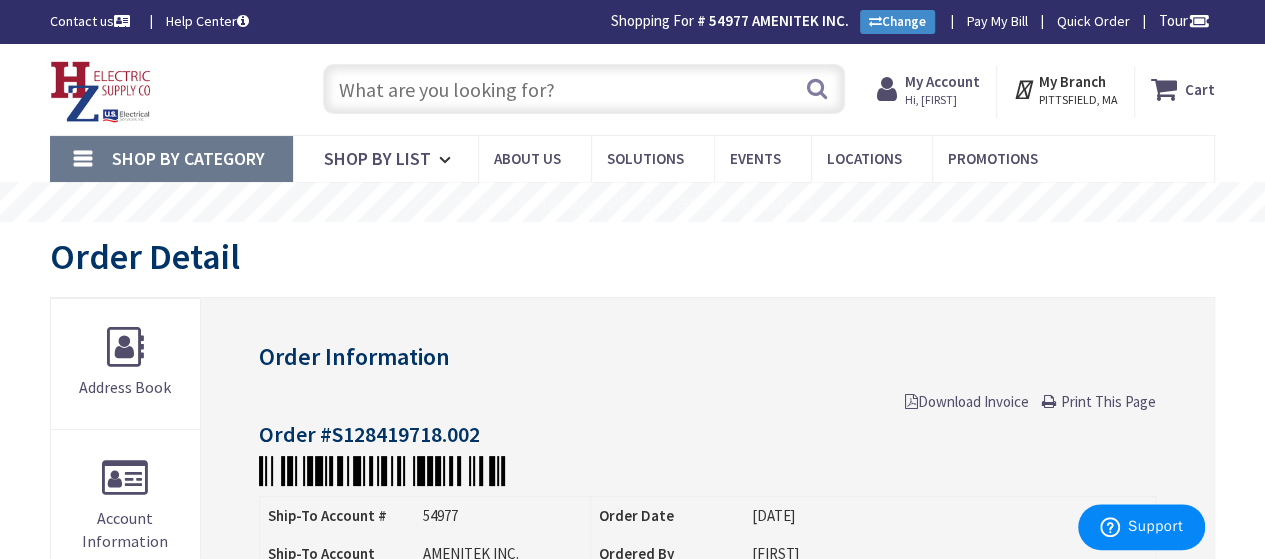 scroll, scrollTop: 0, scrollLeft: 0, axis: both 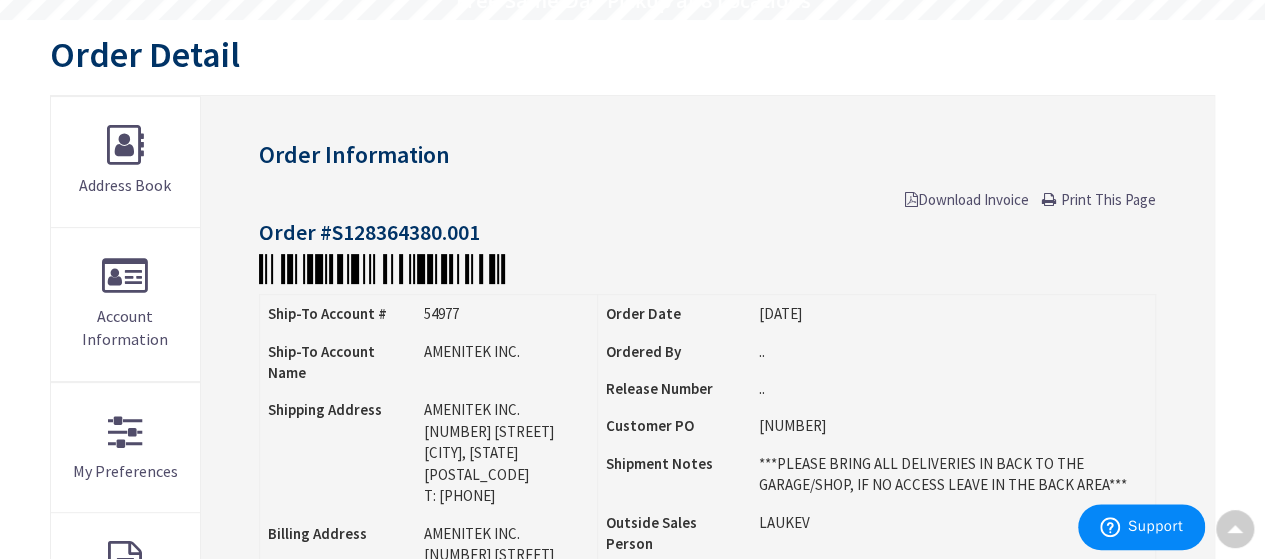 click on "Download Invoice" at bounding box center (967, 199) 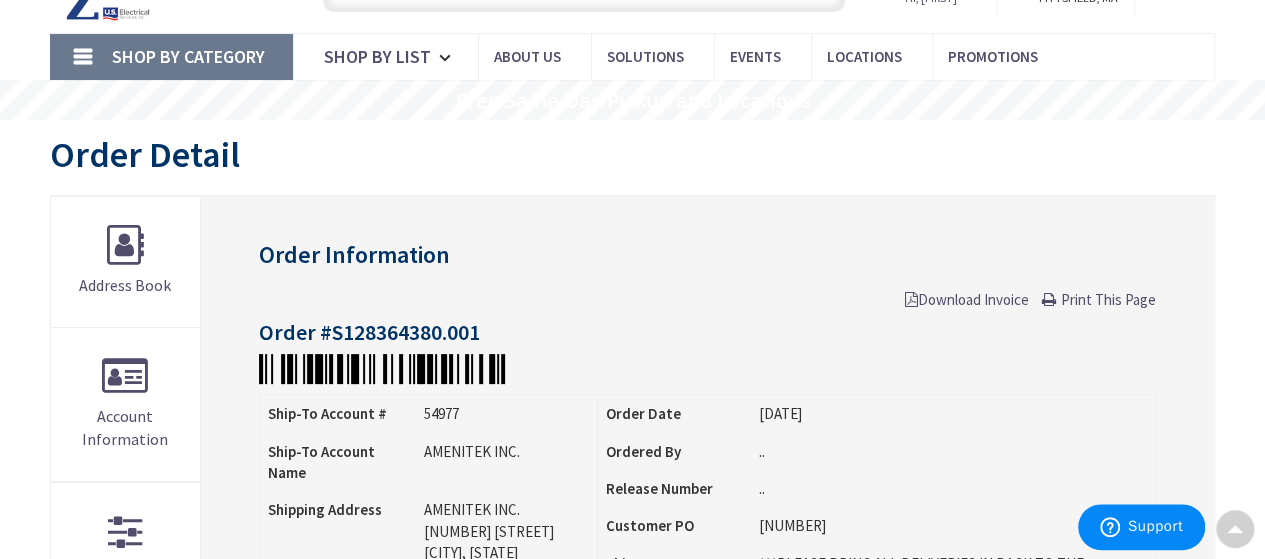 scroll, scrollTop: 0, scrollLeft: 0, axis: both 